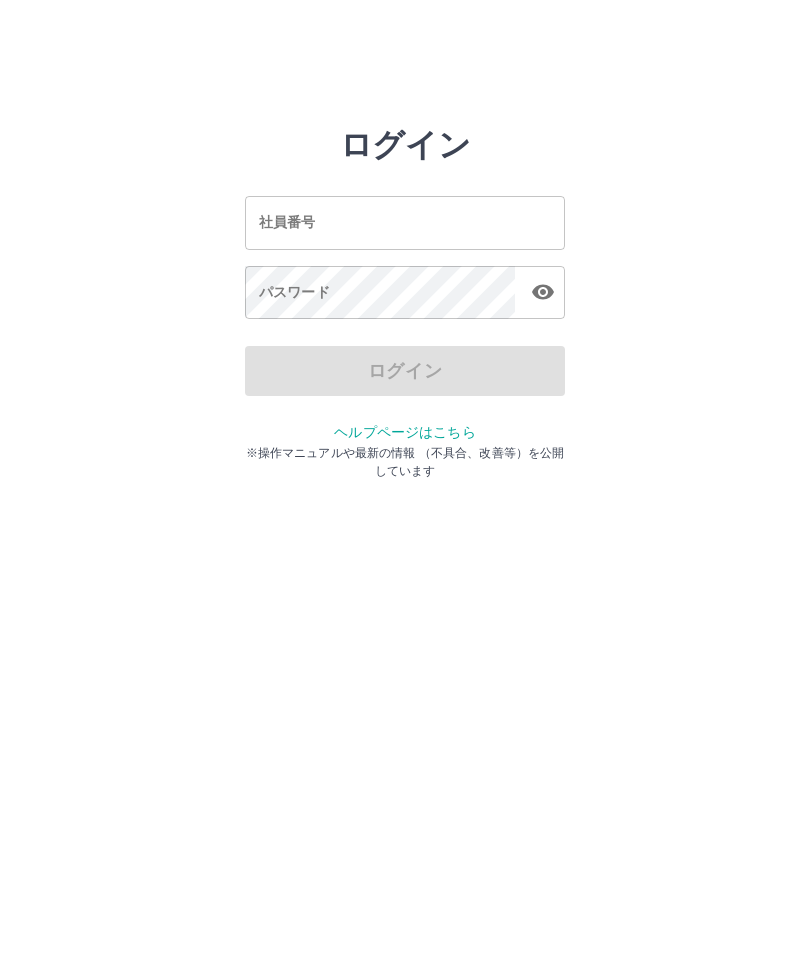 scroll, scrollTop: 0, scrollLeft: 0, axis: both 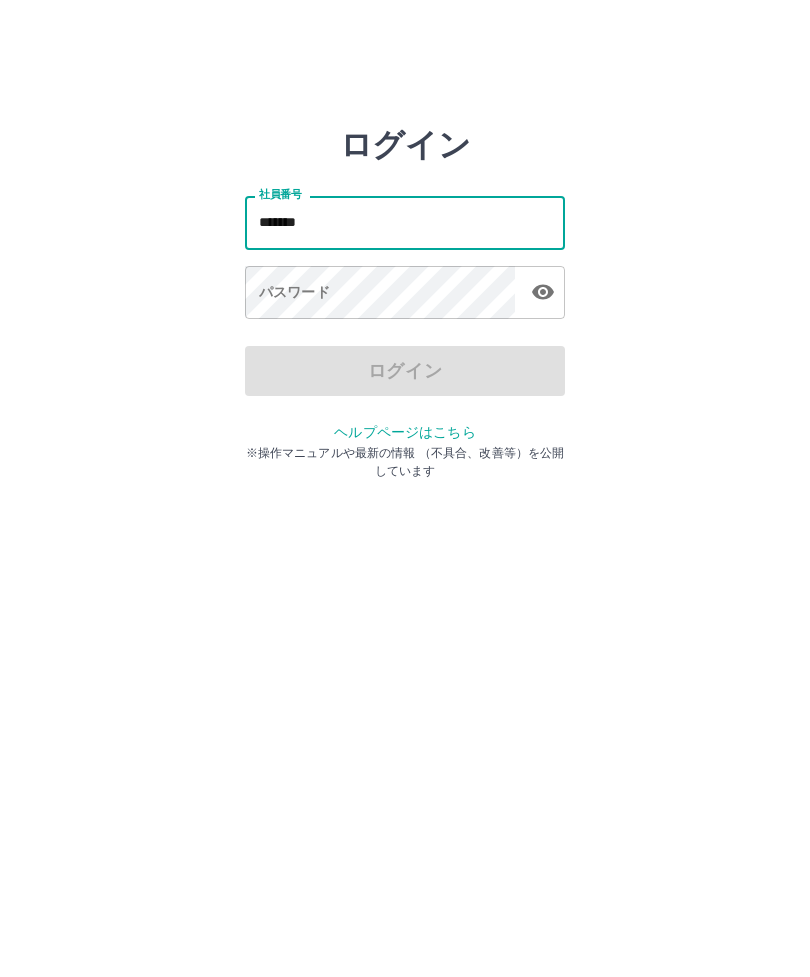 type on "*******" 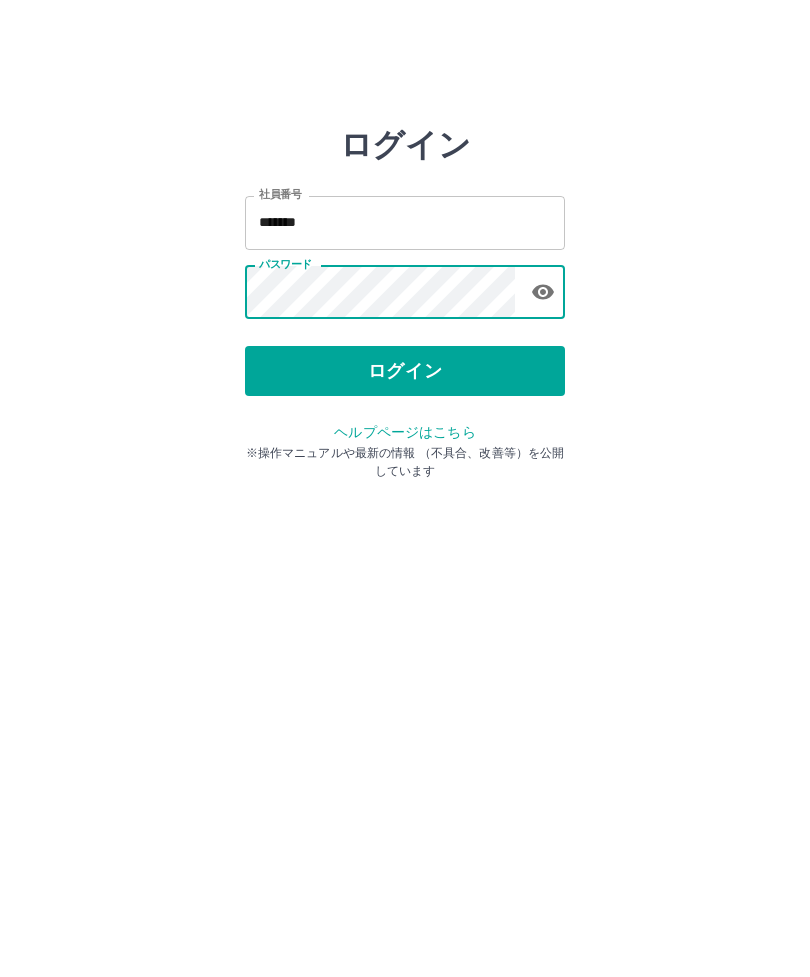 click on "ログイン 社員番号 ******* 社員番号 パスワード パスワード ログイン ヘルプページはこちら ※操作マニュアルや最新の情報 （不具合、改善等）を公開しています SDH勤怠" at bounding box center [405, 223] 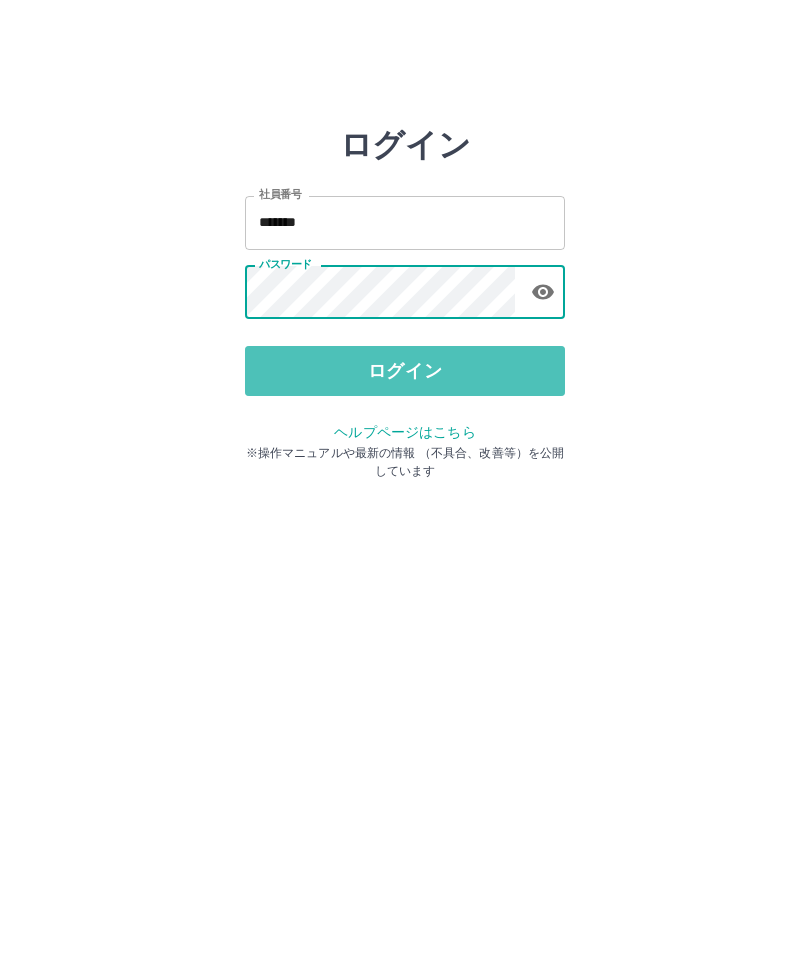 click on "ログイン" at bounding box center [405, 371] 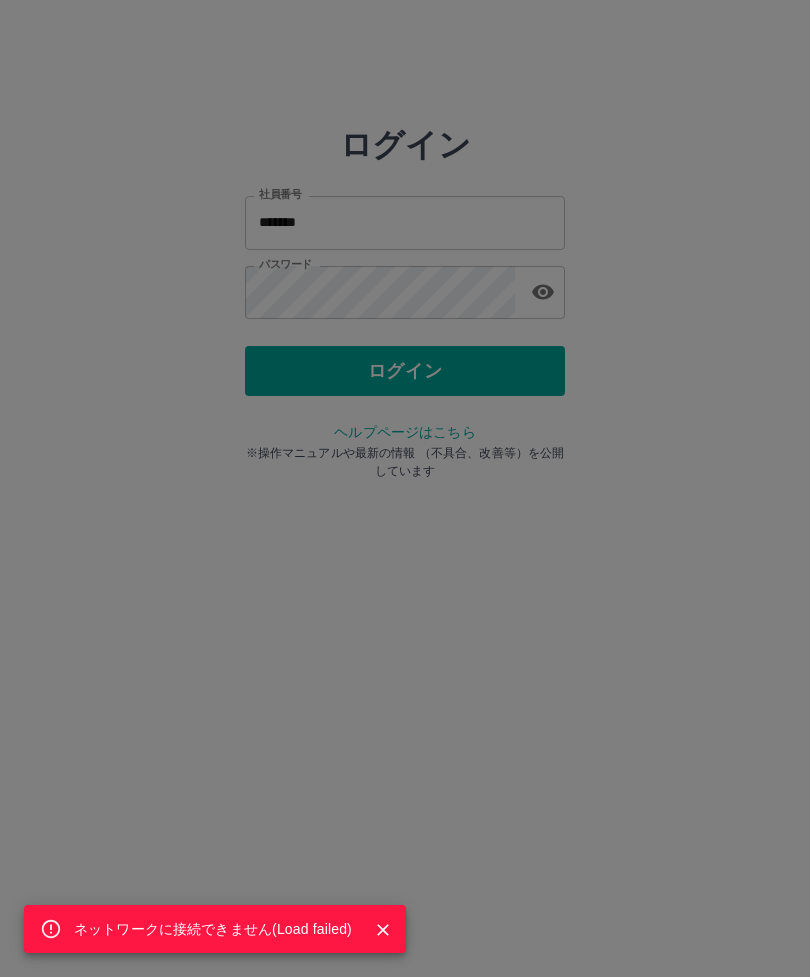 click on "ネットワークに接続できません( Load failed )" at bounding box center [213, 929] 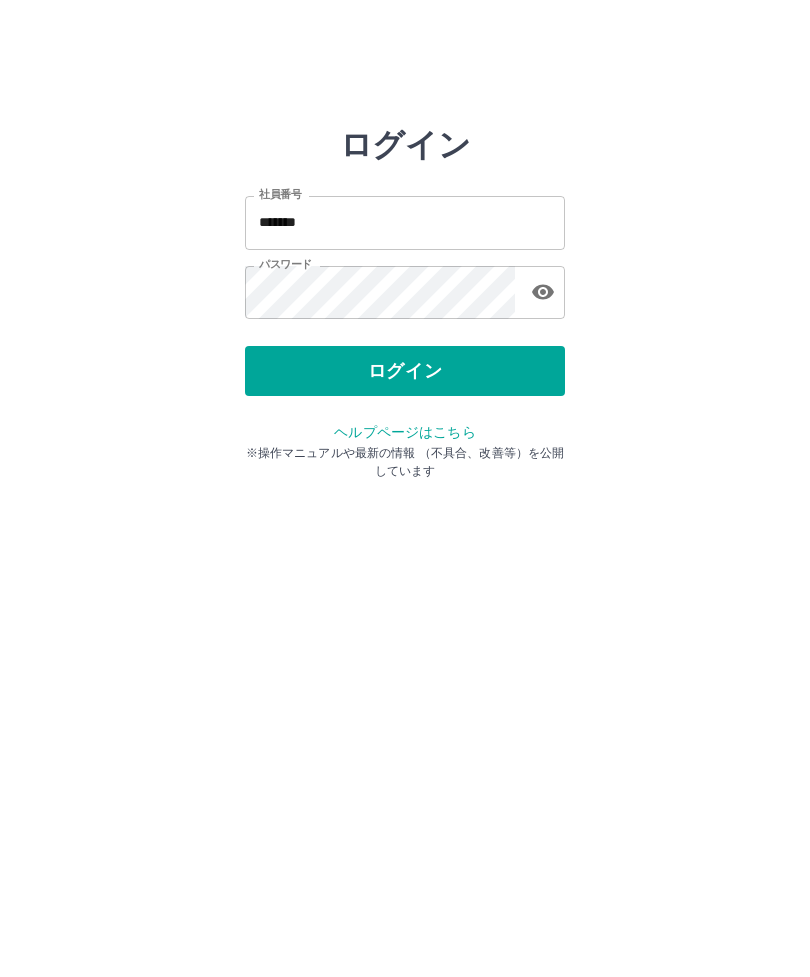 click 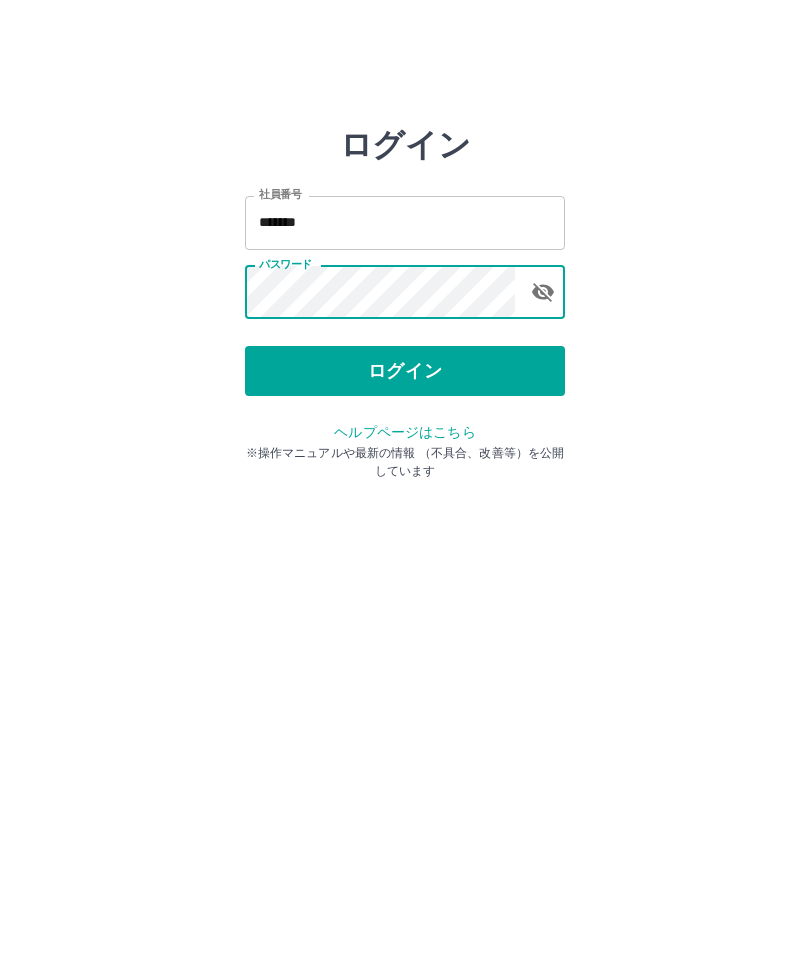 click on "ログイン" at bounding box center [405, 371] 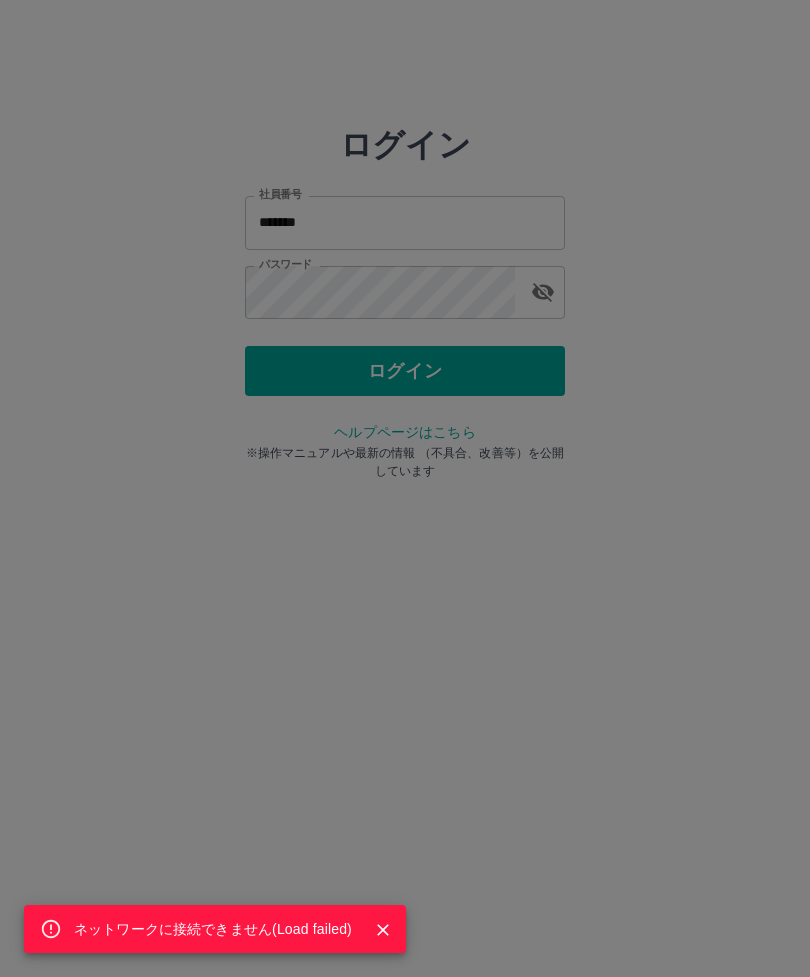click at bounding box center [375, 929] 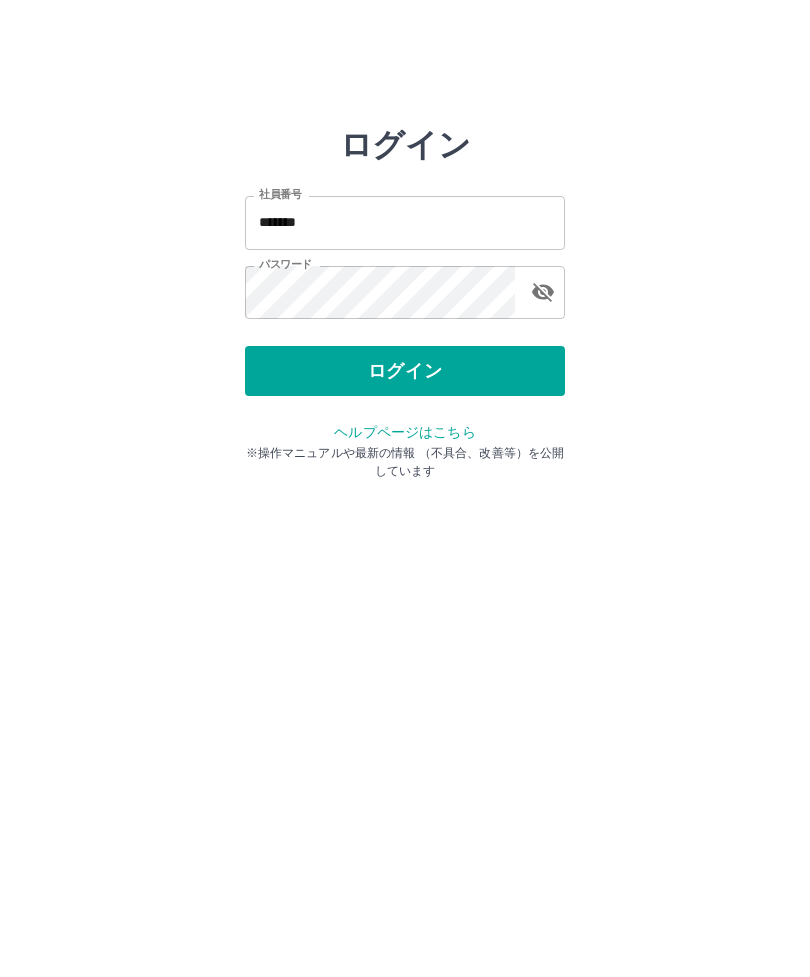 click on "ネットワークに接続できません( Load failed ) ログイン 社員番号 ******* 社員番号 パスワード パスワード ログイン ヘルプページはこちら ※操作マニュアルや最新の情報 （不具合、改善等）を公開しています SDH勤怠" at bounding box center (405, 223) 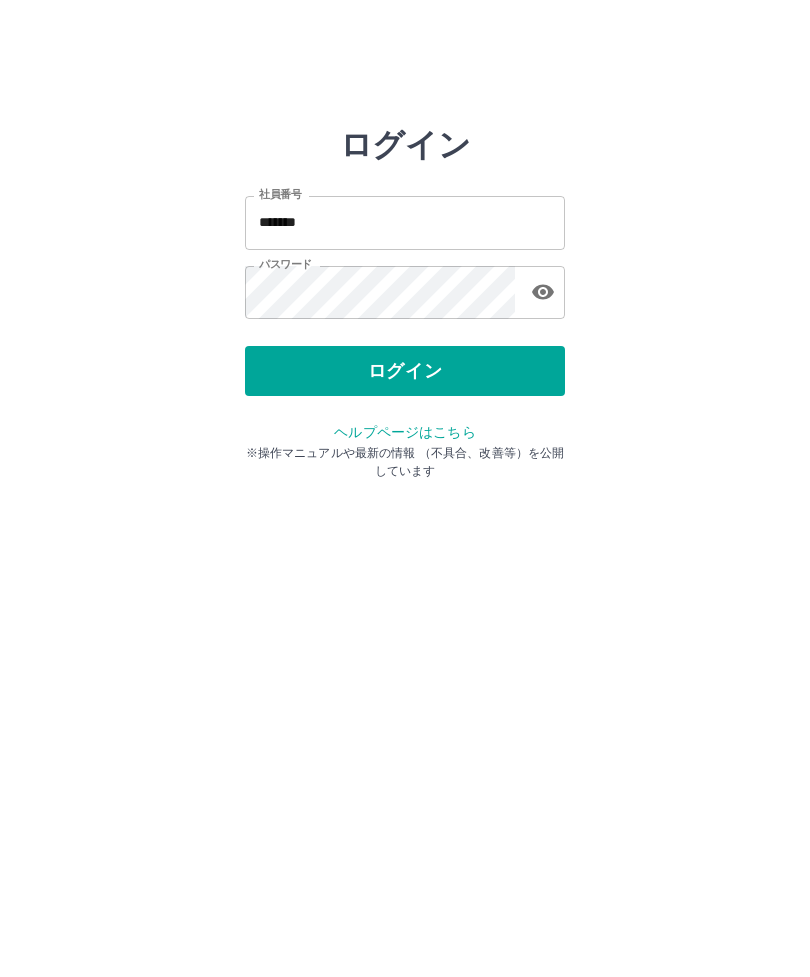 click on "ログイン" at bounding box center (405, 371) 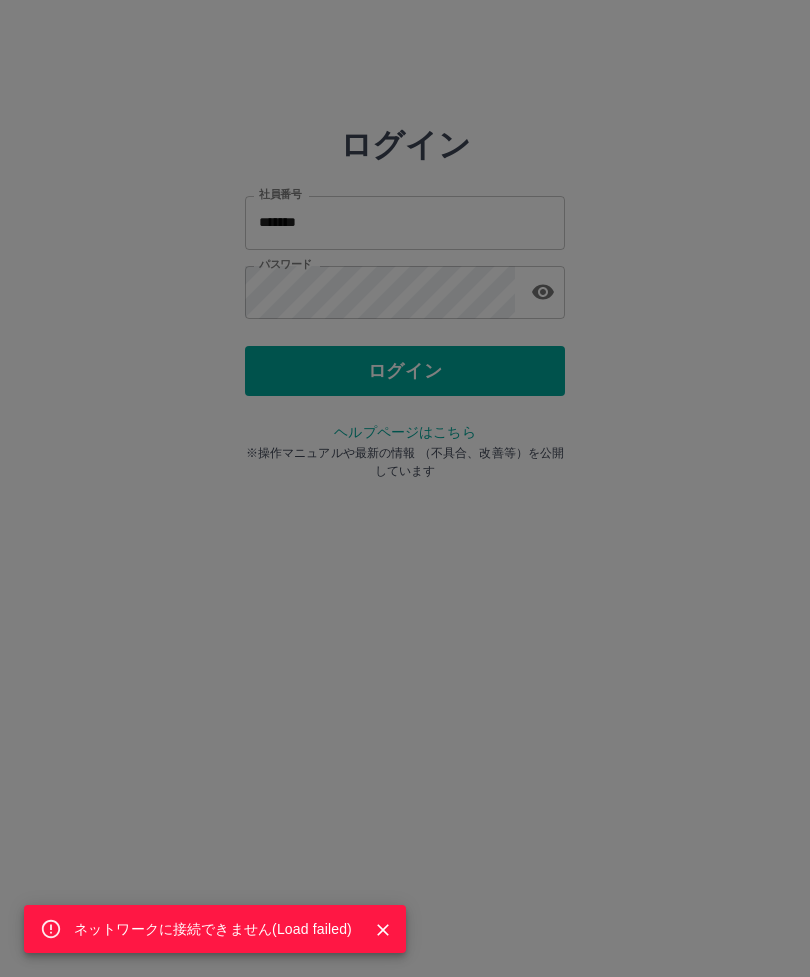 click at bounding box center (375, 929) 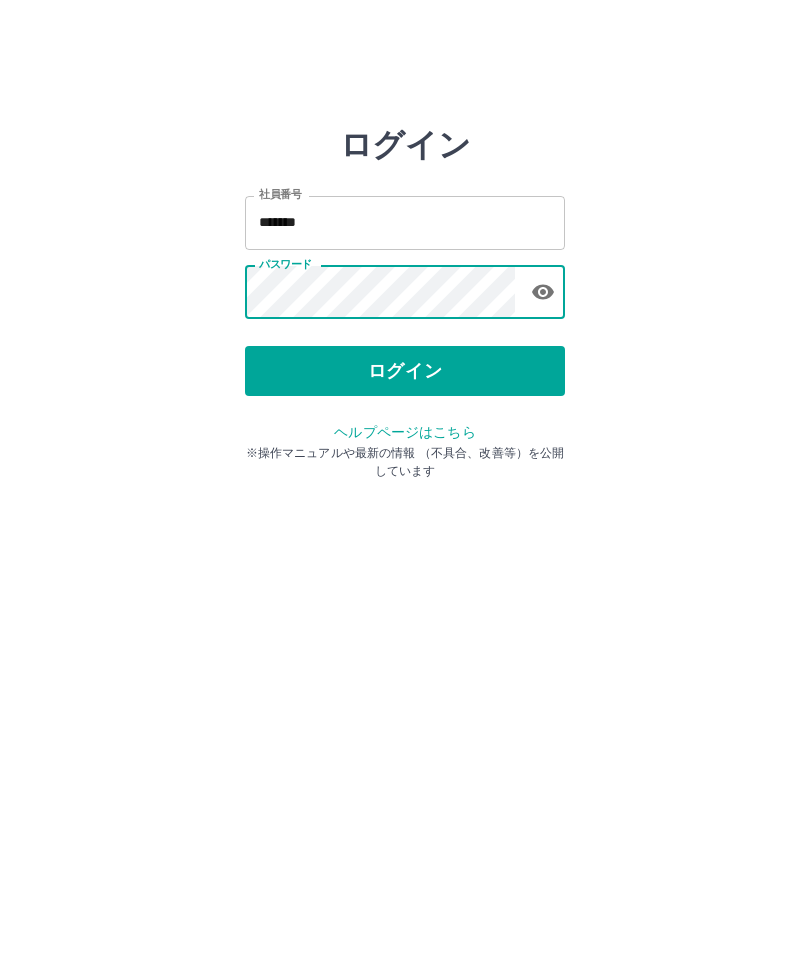 click on "ログイン" at bounding box center [405, 371] 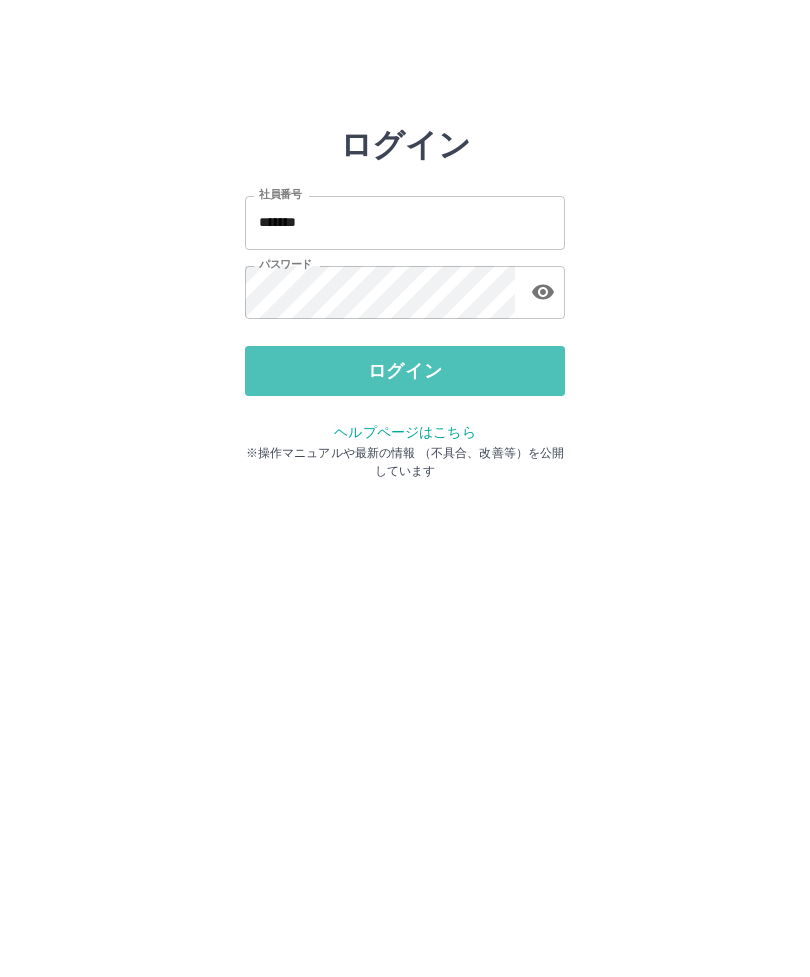 click on "ログイン" at bounding box center [405, 371] 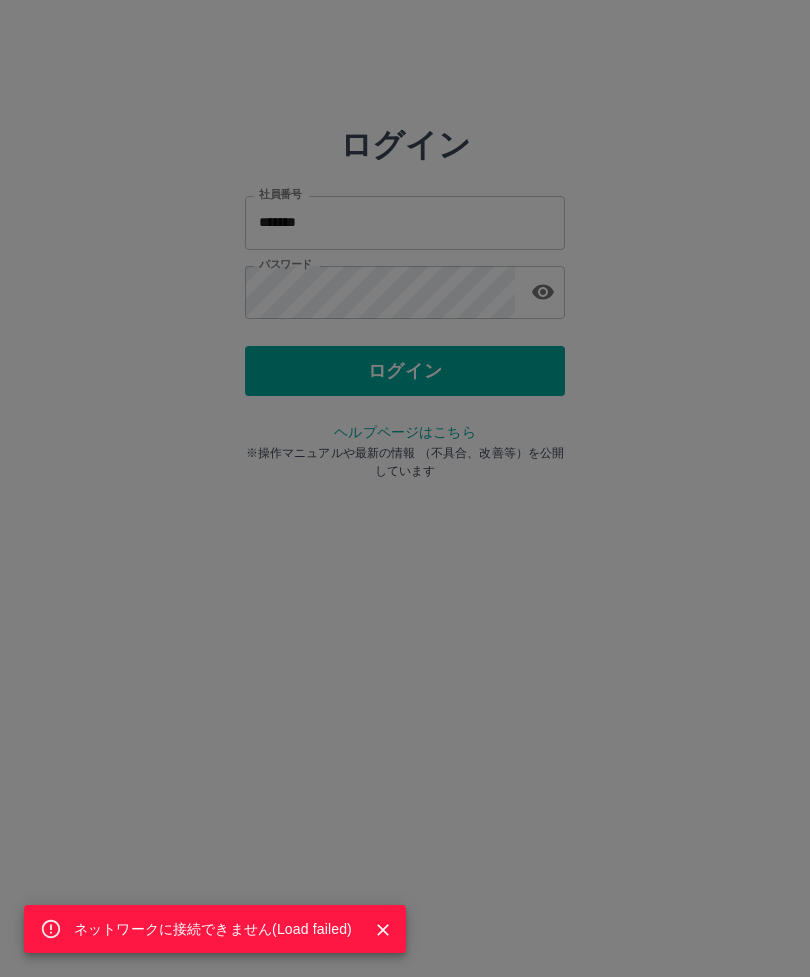 click on "ネットワークに接続できません( Load failed )" at bounding box center [215, 929] 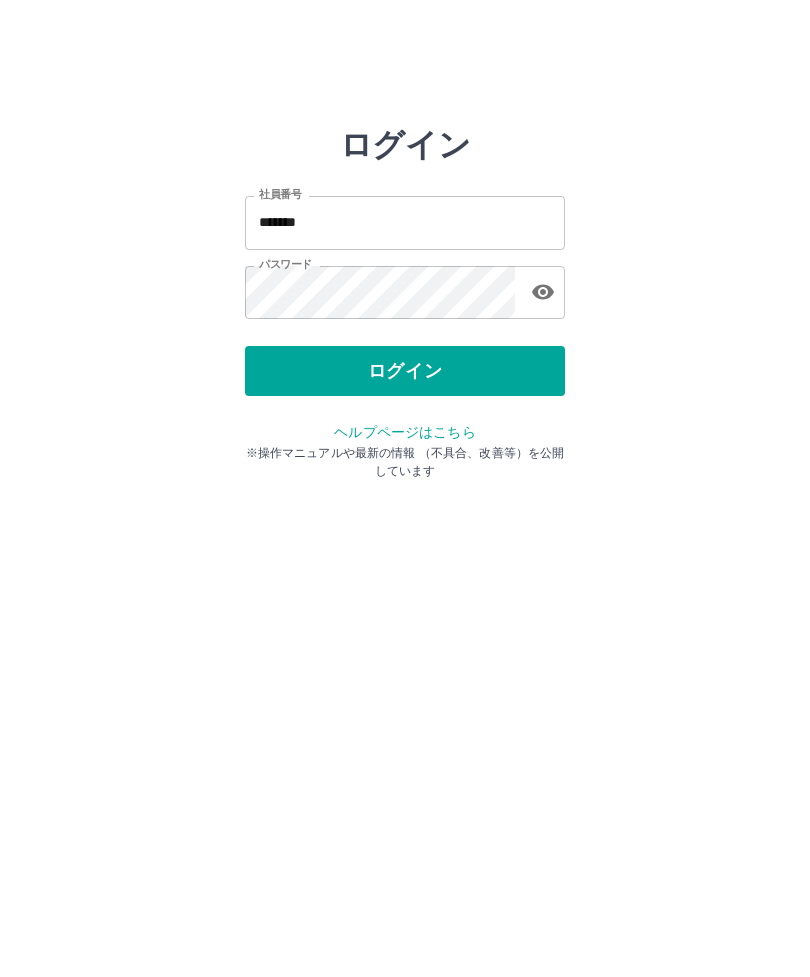 click on "ネットワークに接続できません( Load failed ) ログイン 社員番号 ******* 社員番号 パスワード パスワード ログイン ヘルプページはこちら ※操作マニュアルや最新の情報 （不具合、改善等）を公開しています SDH勤怠" at bounding box center [405, 223] 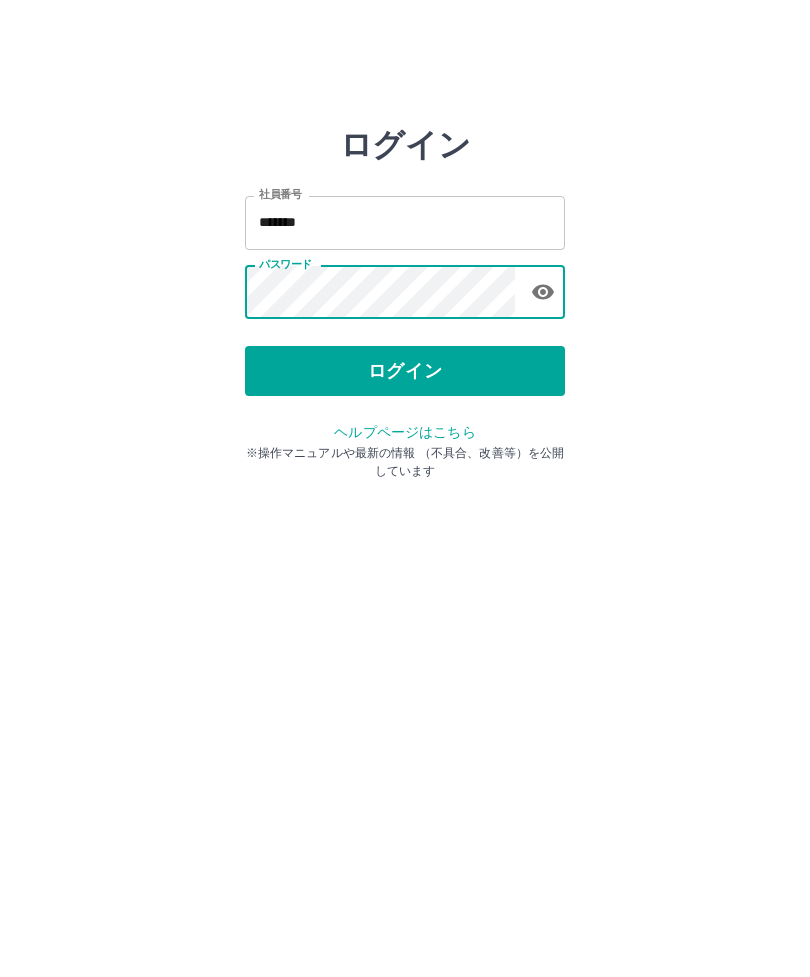 click at bounding box center [543, 292] 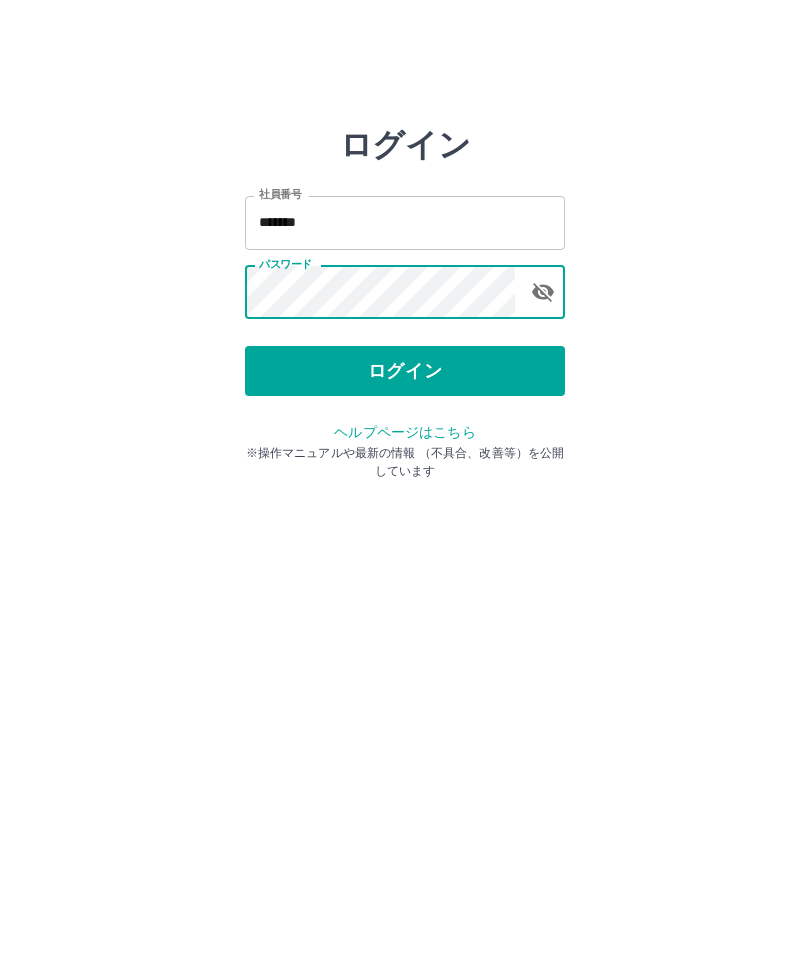 click on "ログイン" at bounding box center (405, 371) 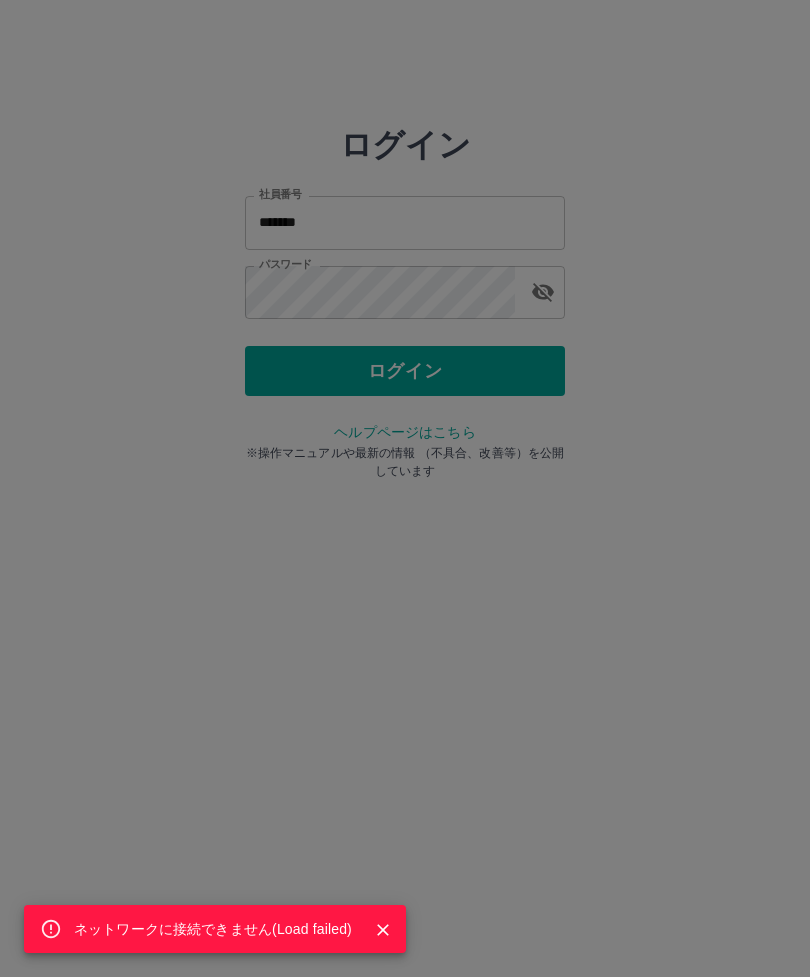 click 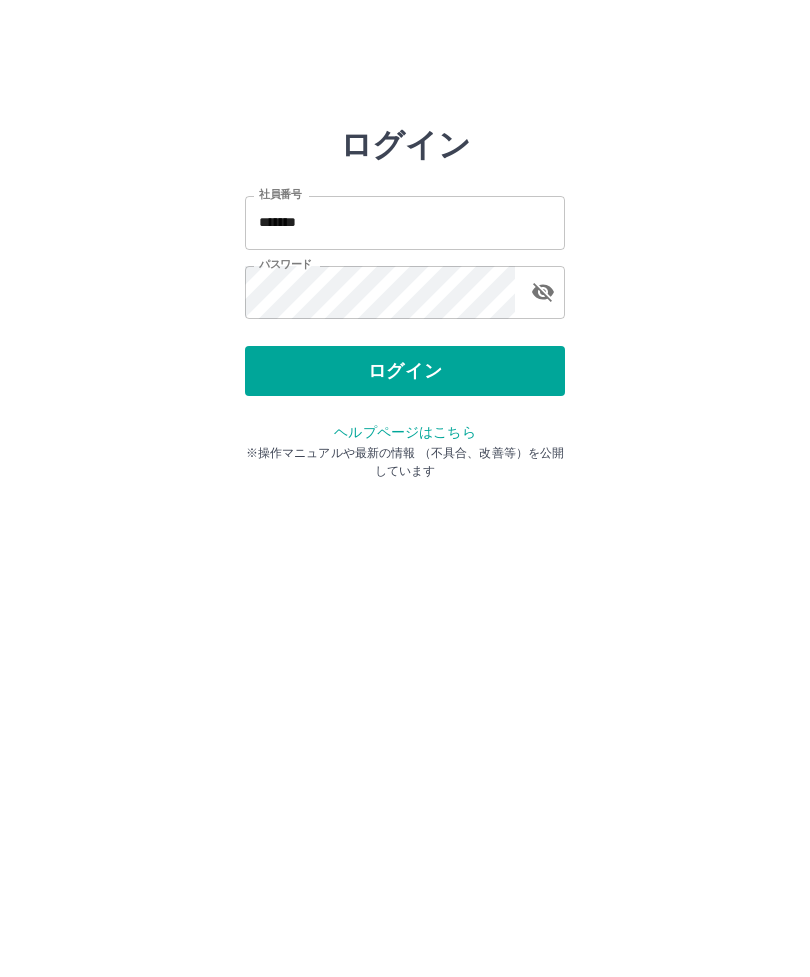 click on "ログイン" at bounding box center (405, 371) 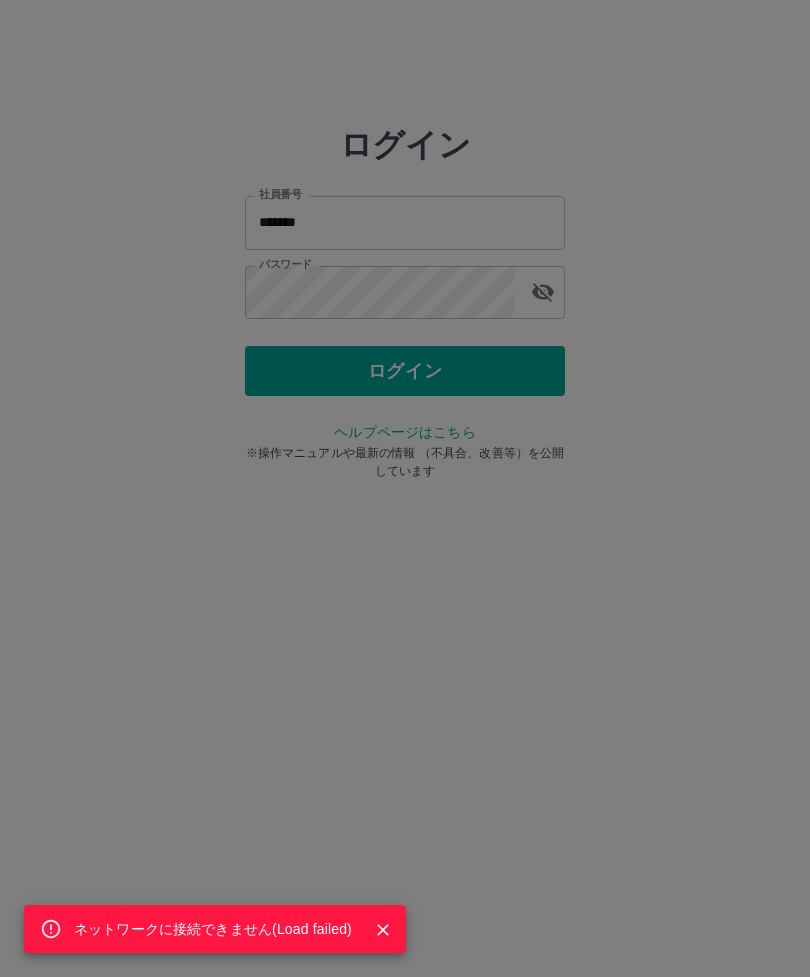 click at bounding box center [375, 929] 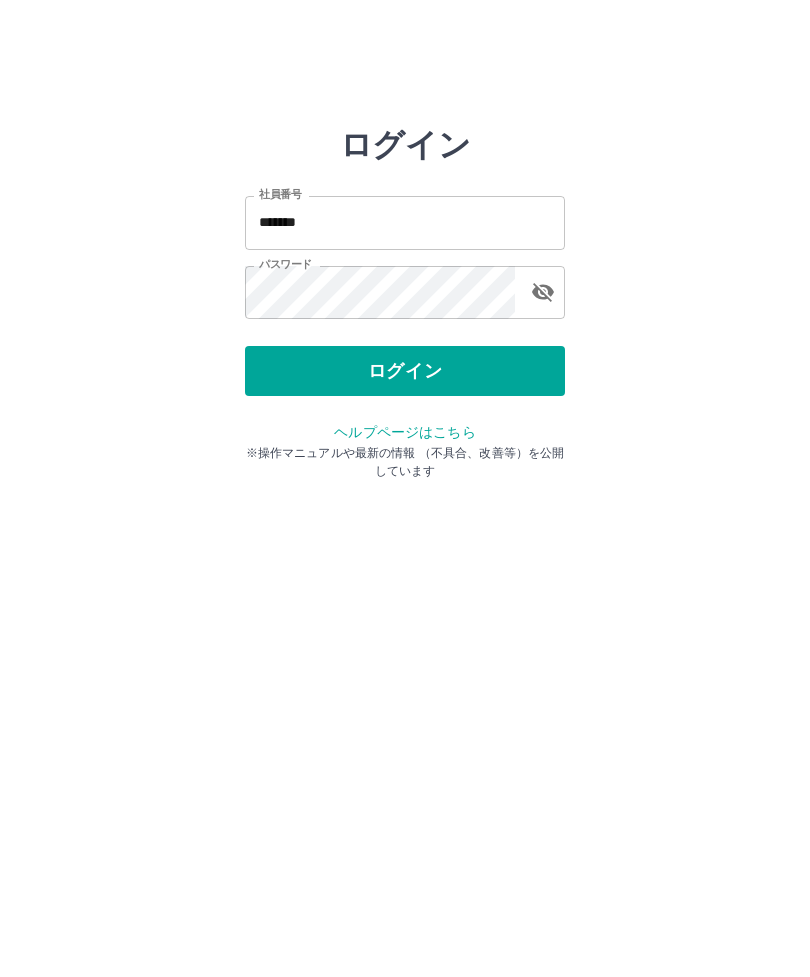 click on "ログイン" at bounding box center (405, 371) 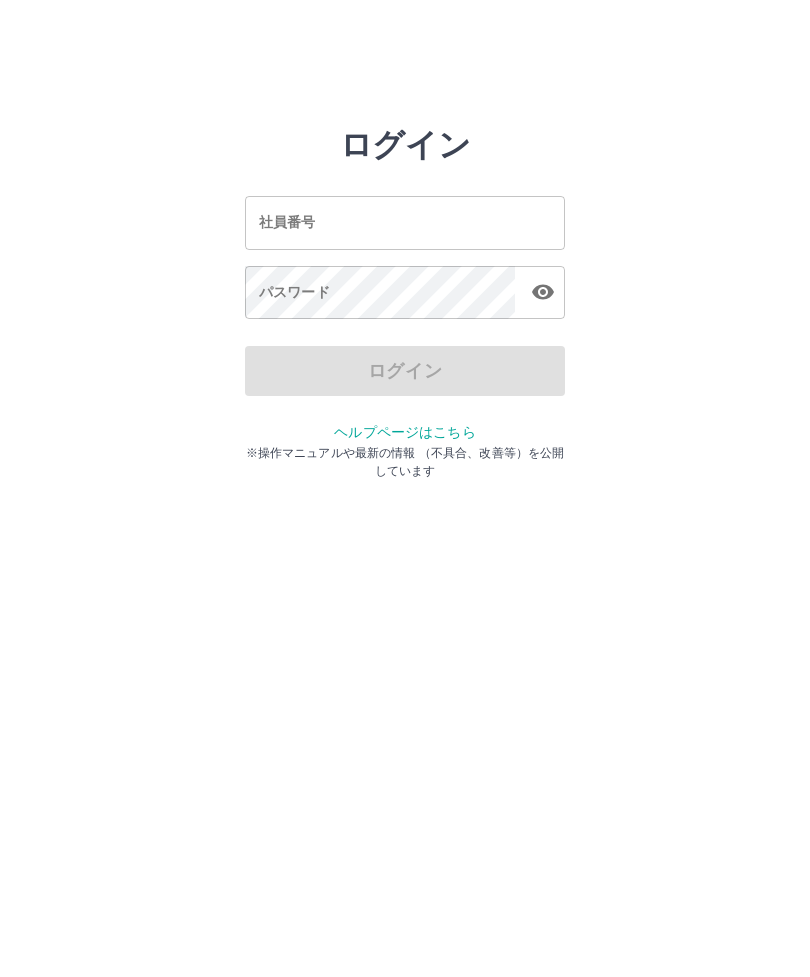 scroll, scrollTop: 0, scrollLeft: 0, axis: both 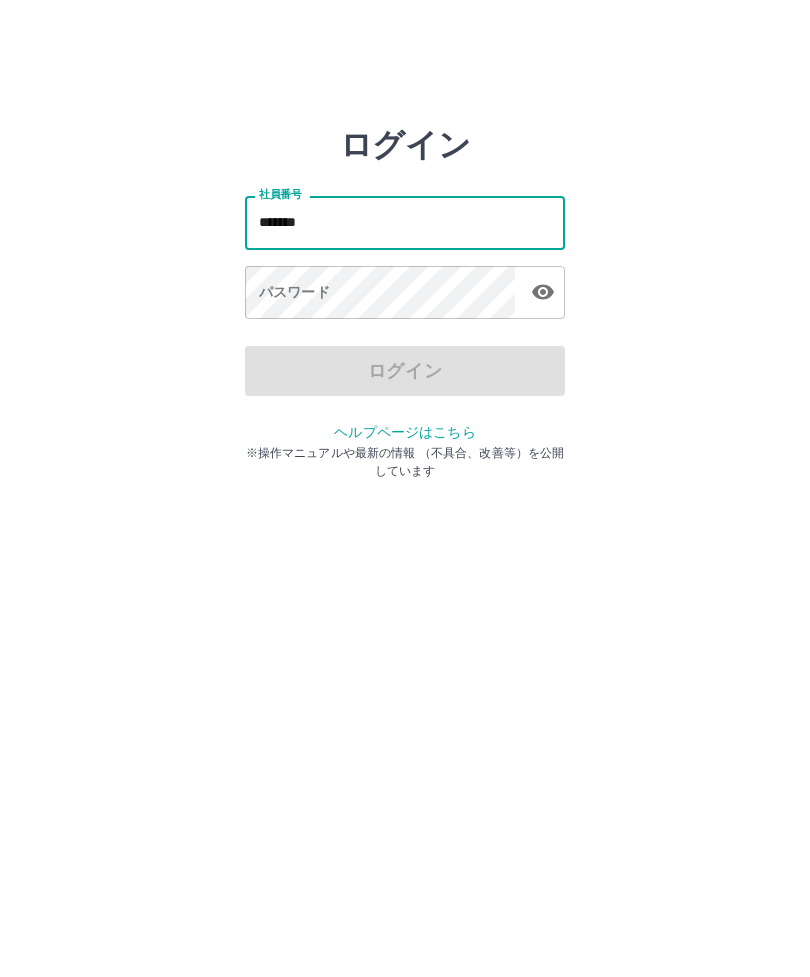 type on "*******" 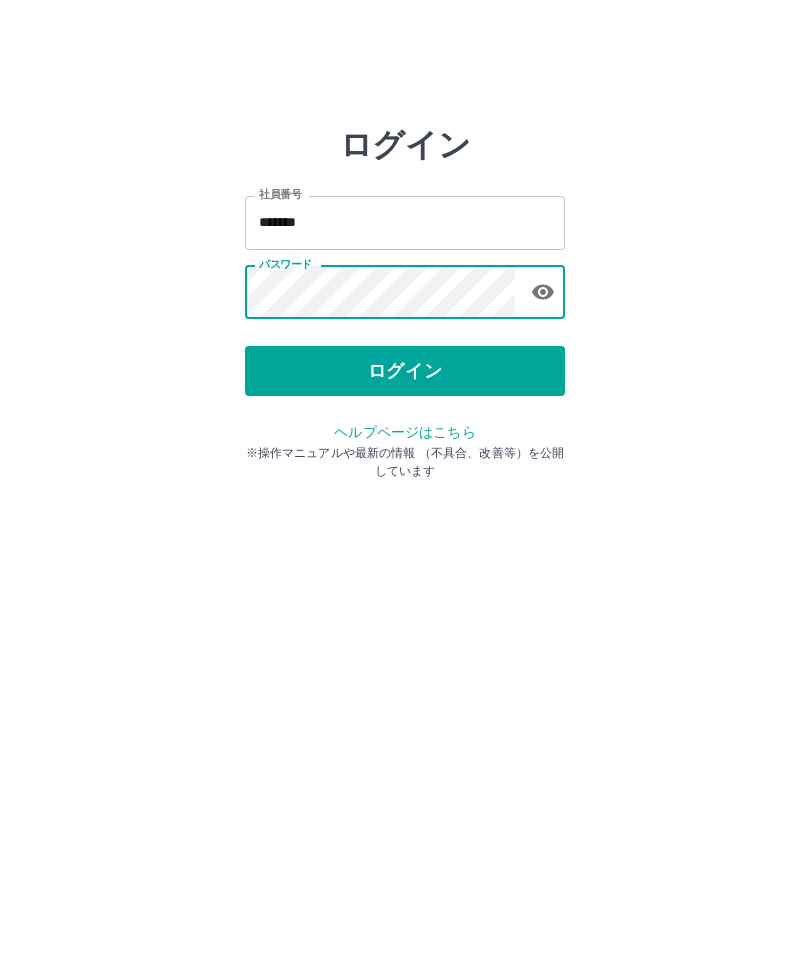 click on "ログイン" at bounding box center [405, 371] 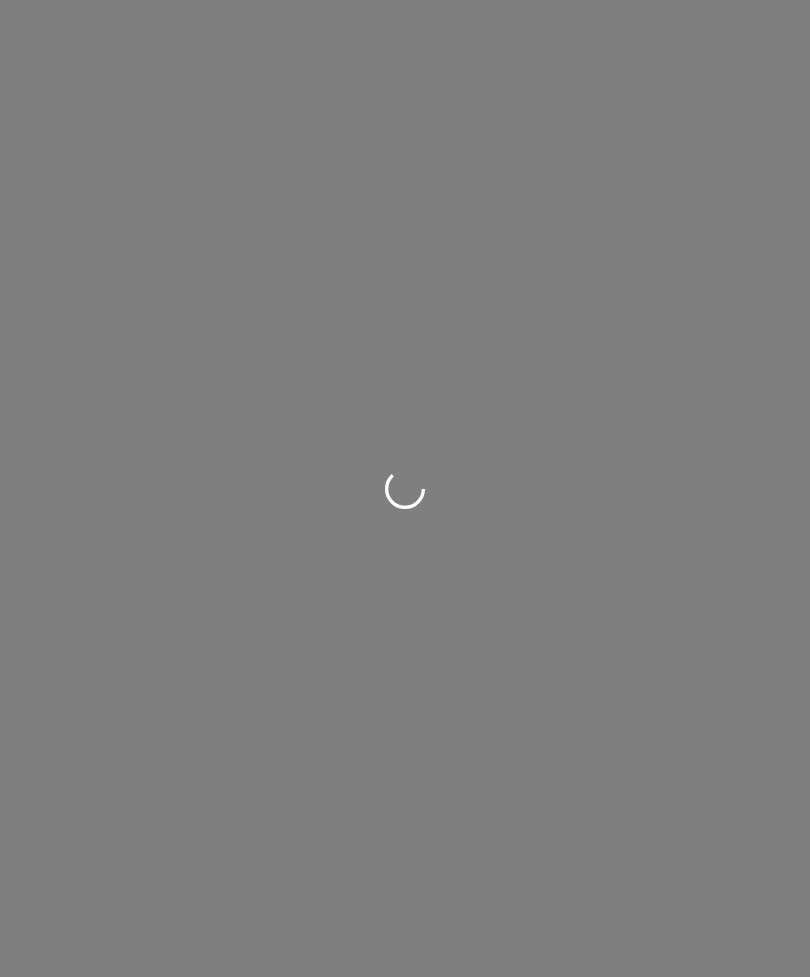 scroll, scrollTop: 0, scrollLeft: 0, axis: both 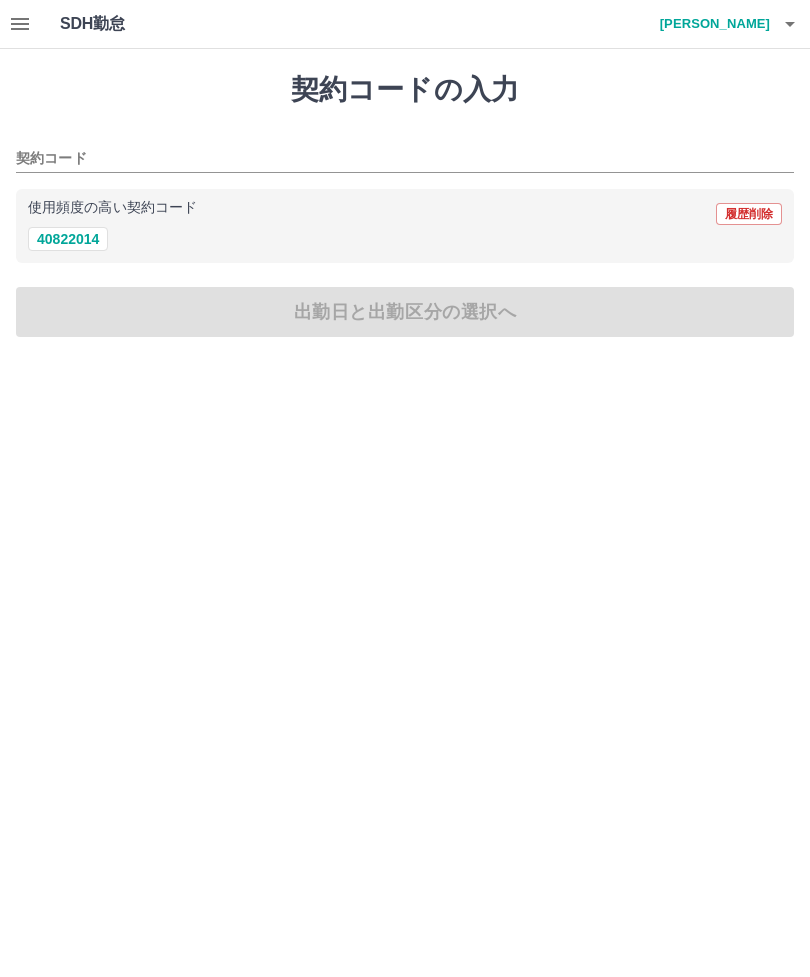 click on "40822014" at bounding box center (68, 239) 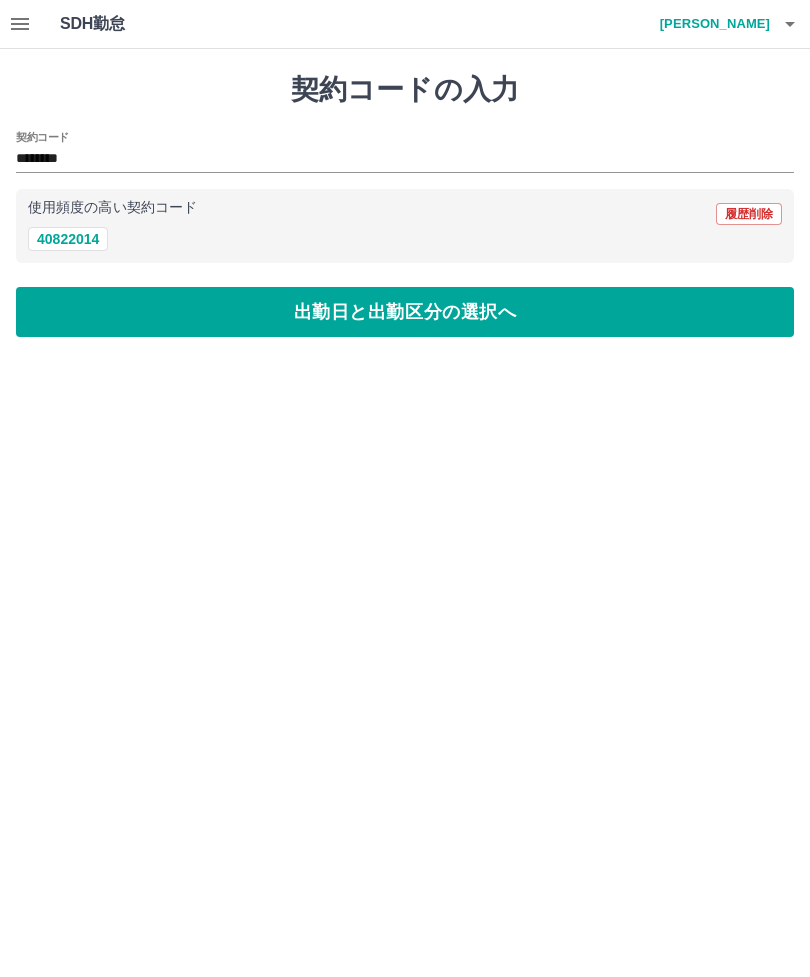 click on "出勤日と出勤区分の選択へ" at bounding box center (405, 312) 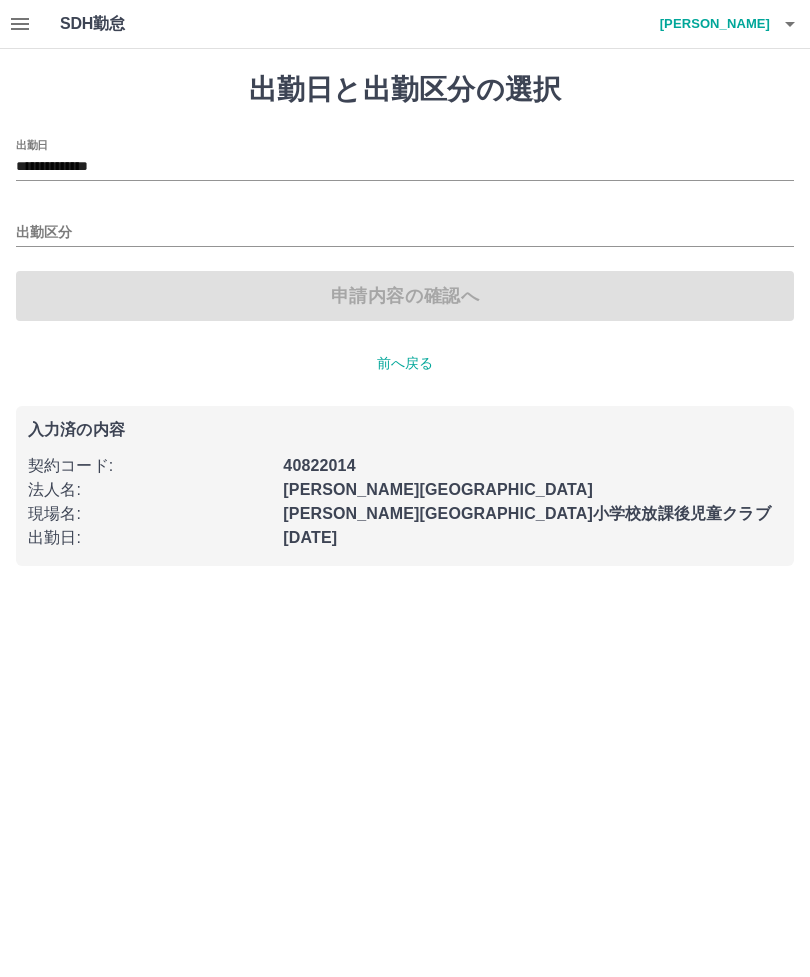 click on "出勤区分" at bounding box center [405, 233] 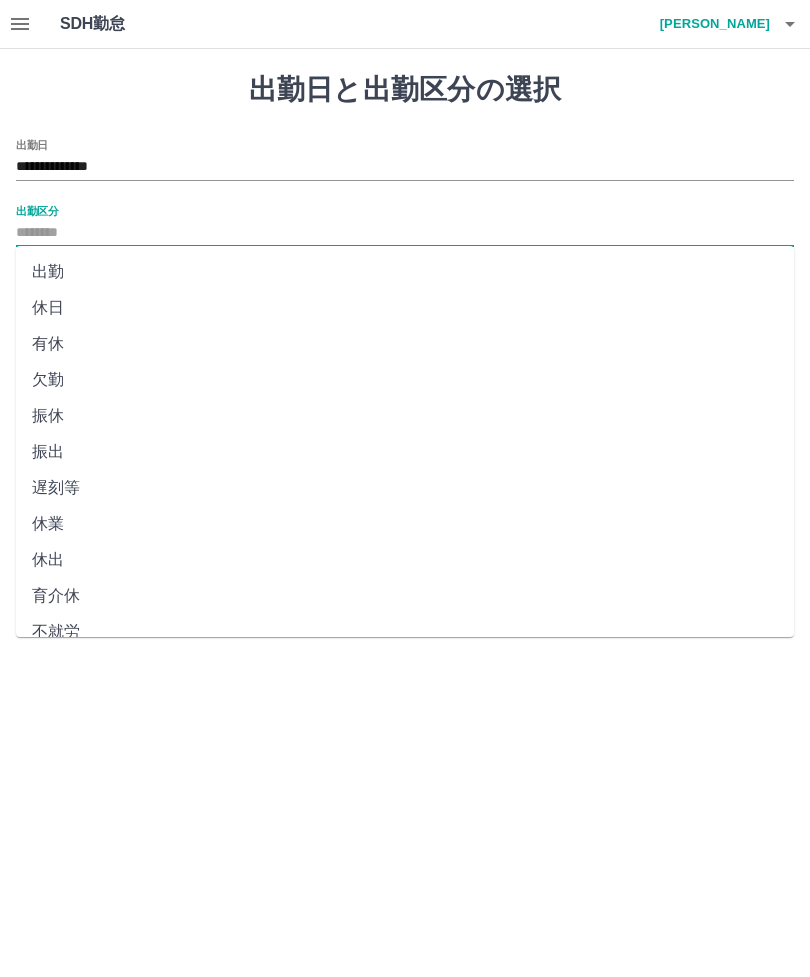 click on "出勤" at bounding box center [405, 272] 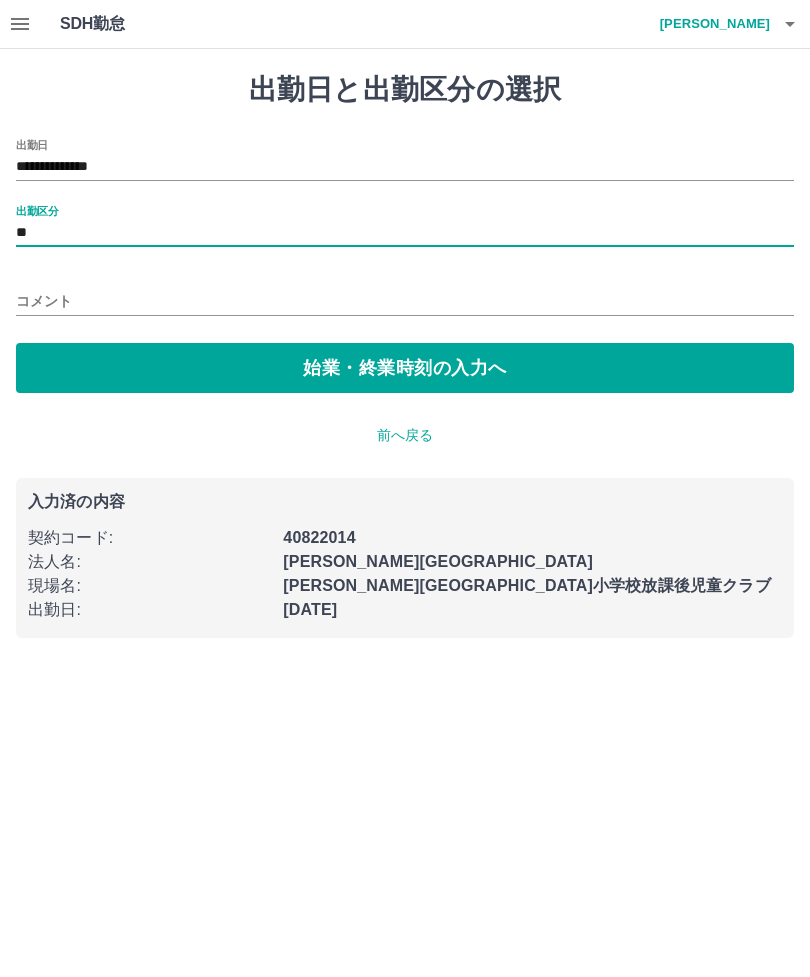 click on "始業・終業時刻の入力へ" at bounding box center (405, 368) 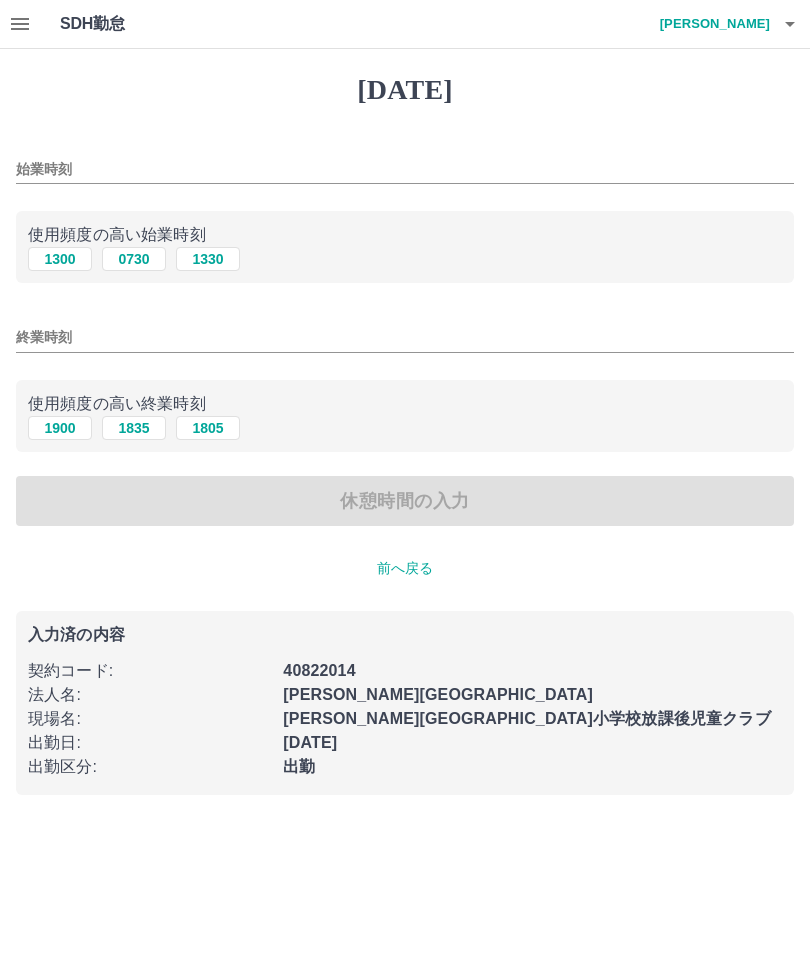 click on "始業時刻" at bounding box center [405, 169] 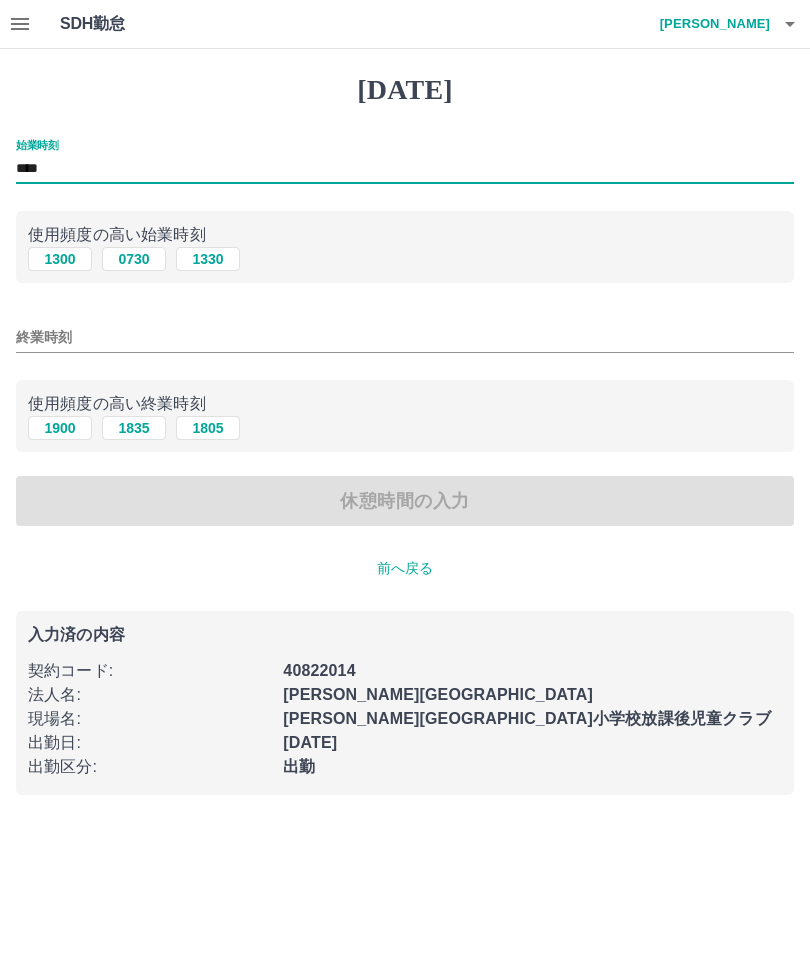 type on "****" 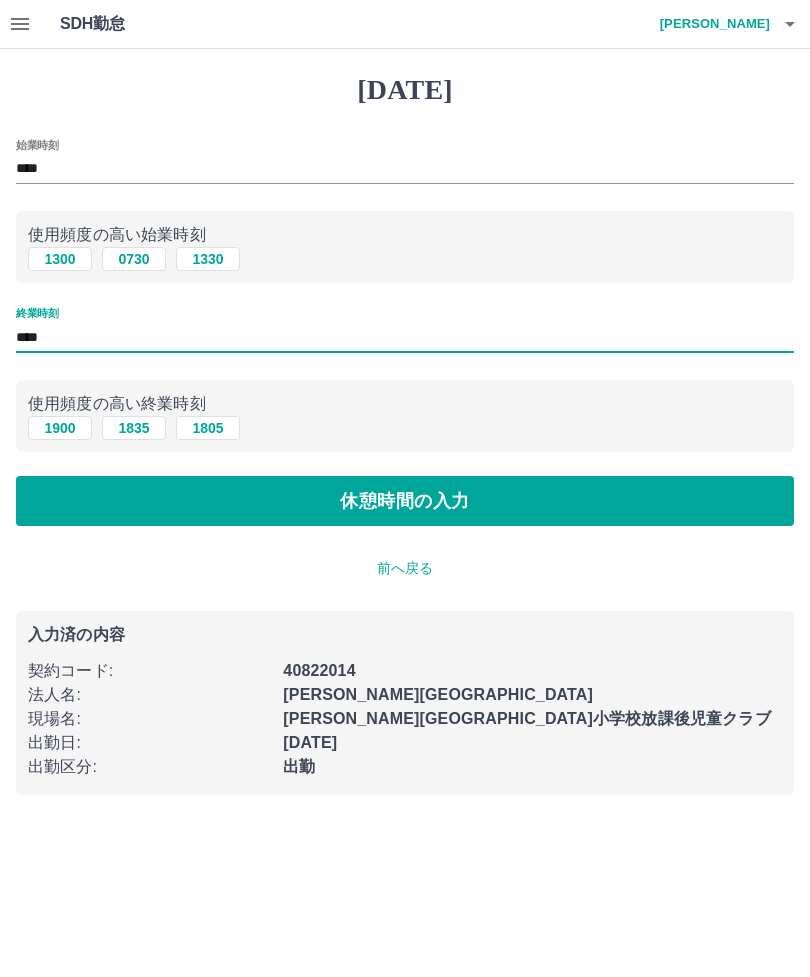 type on "****" 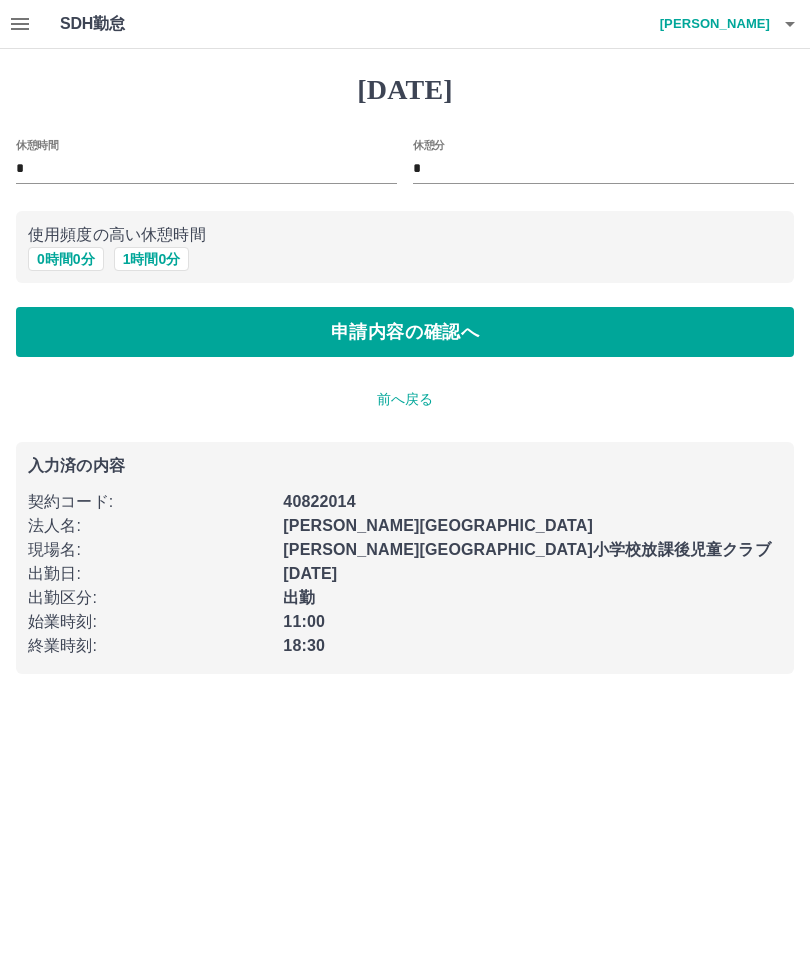 click on "1 時間 0 分" at bounding box center [152, 259] 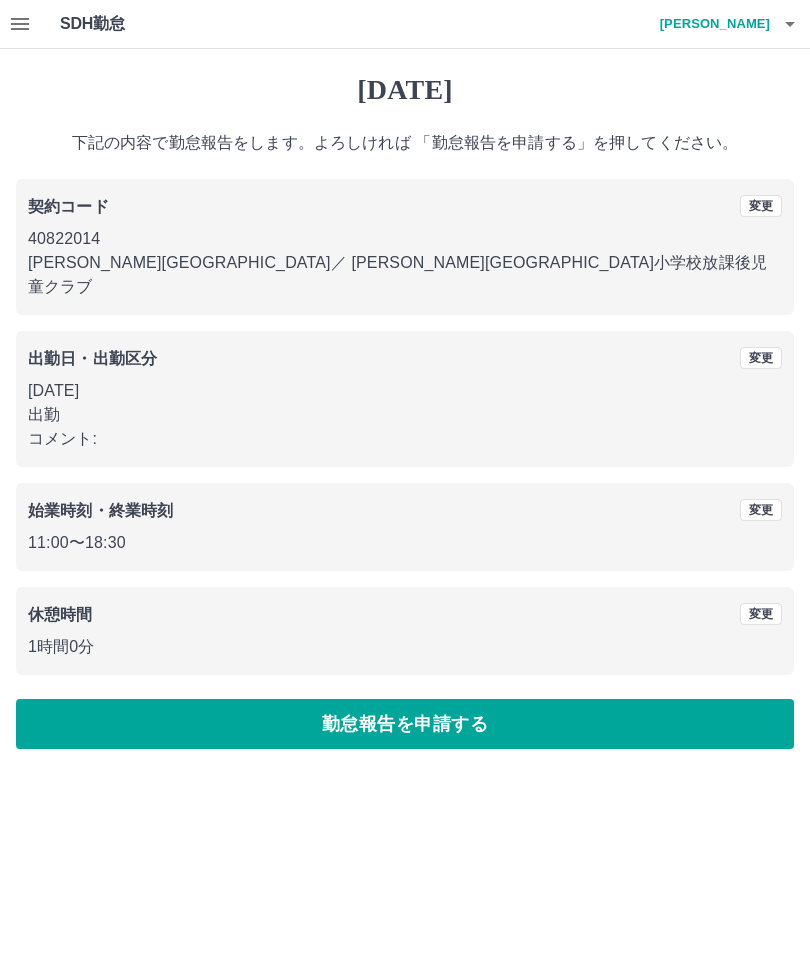 click on "勤怠報告を申請する" at bounding box center [405, 724] 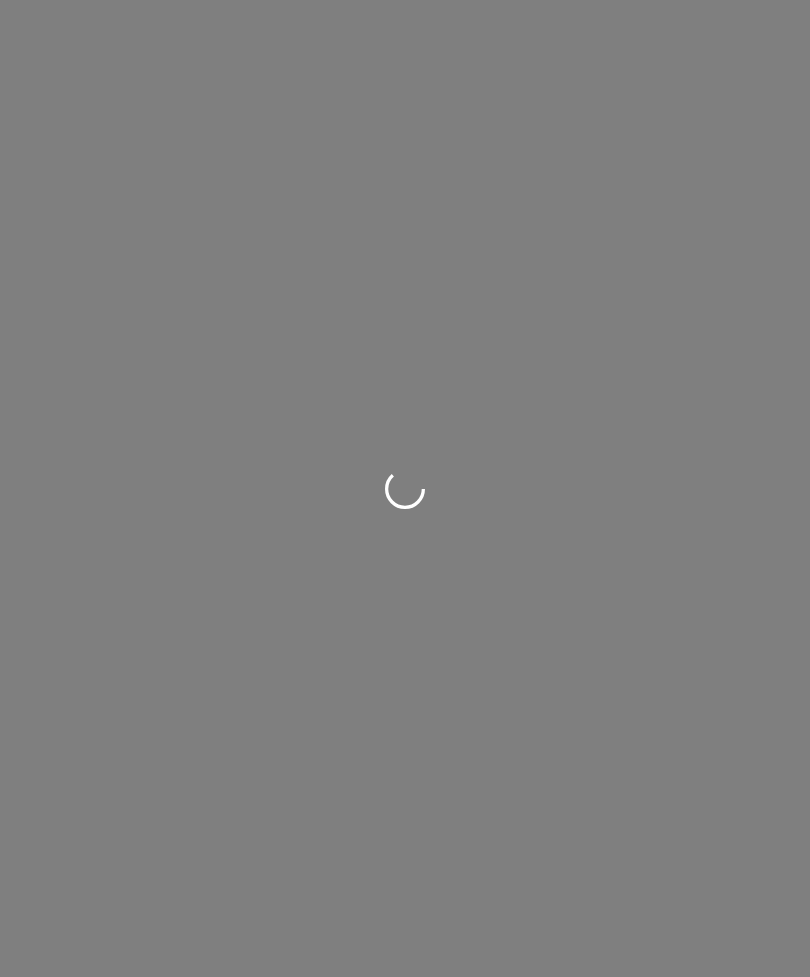 scroll, scrollTop: 0, scrollLeft: 0, axis: both 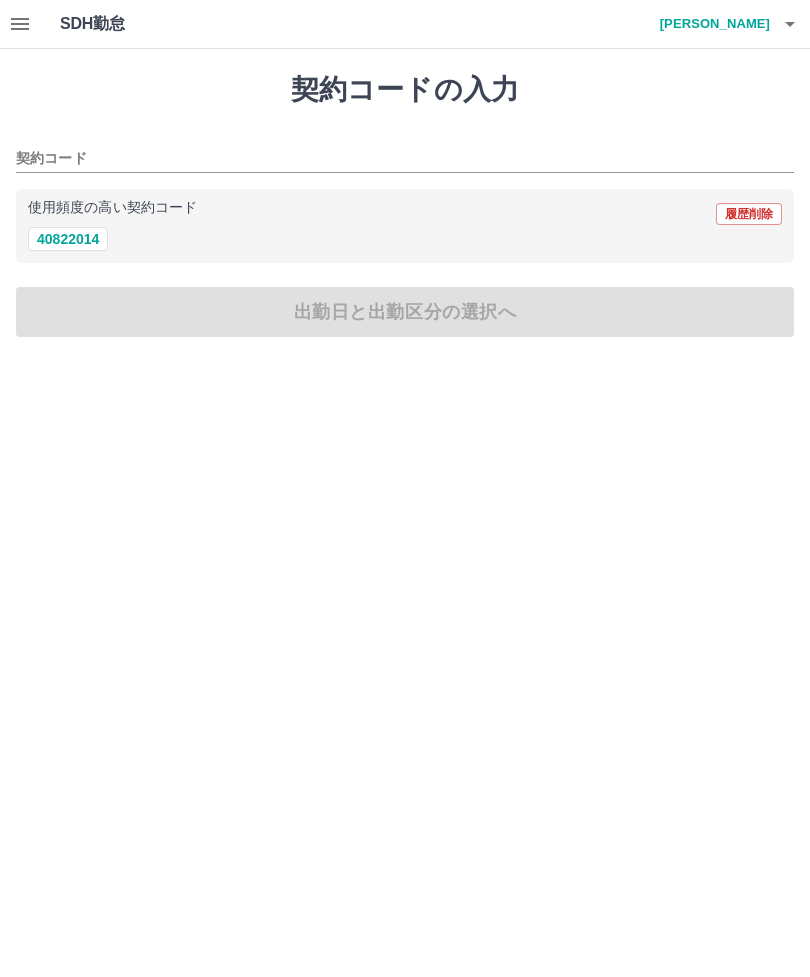 click 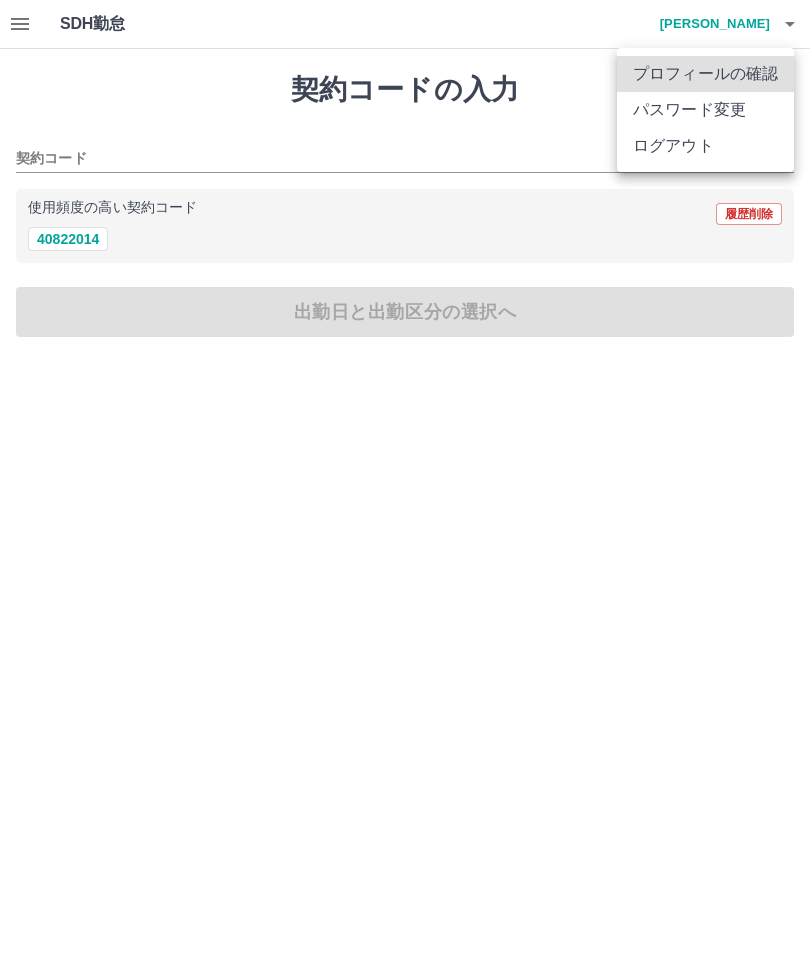 click on "ログアウト" at bounding box center (705, 146) 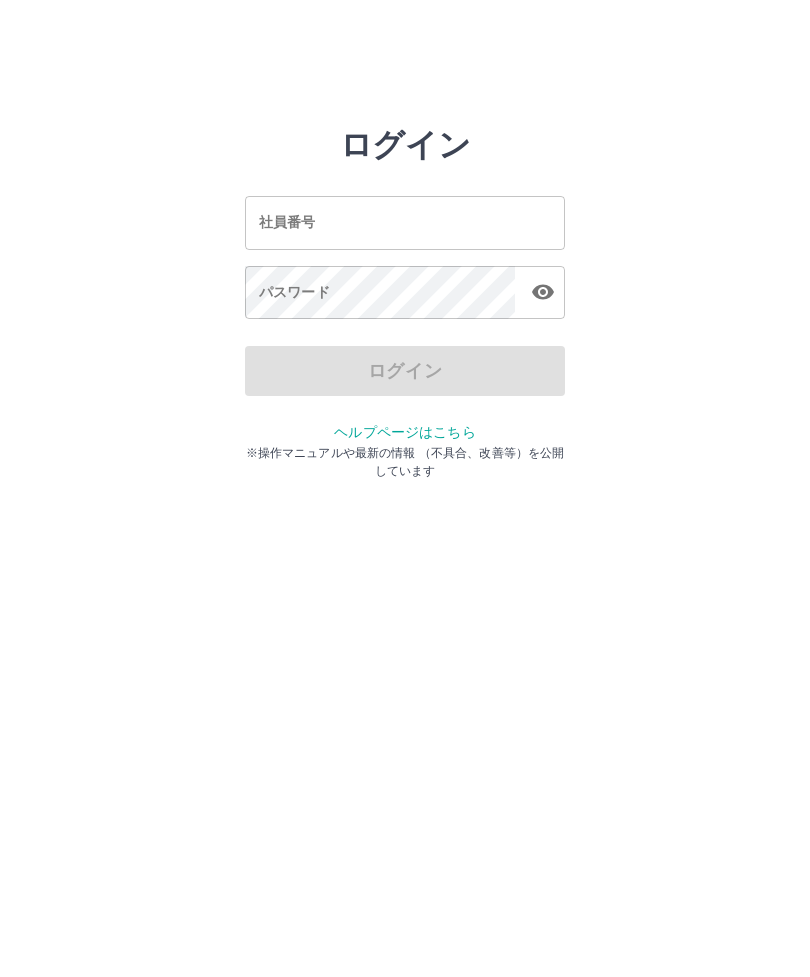 scroll, scrollTop: 0, scrollLeft: 0, axis: both 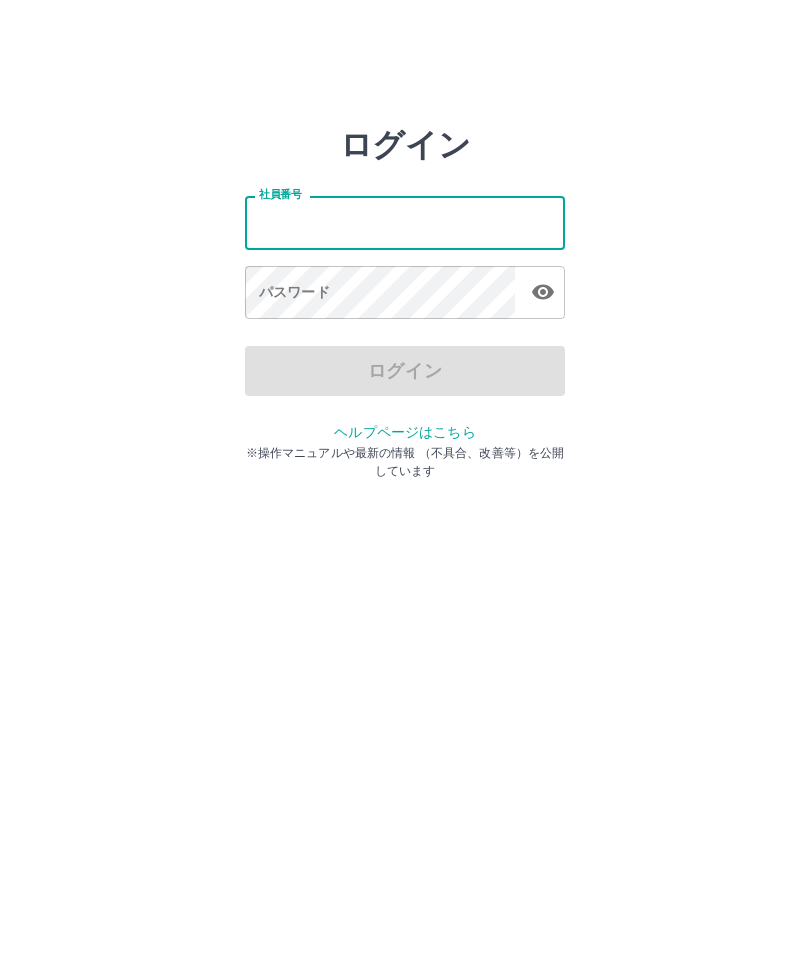 click on "社員番号" at bounding box center [405, 222] 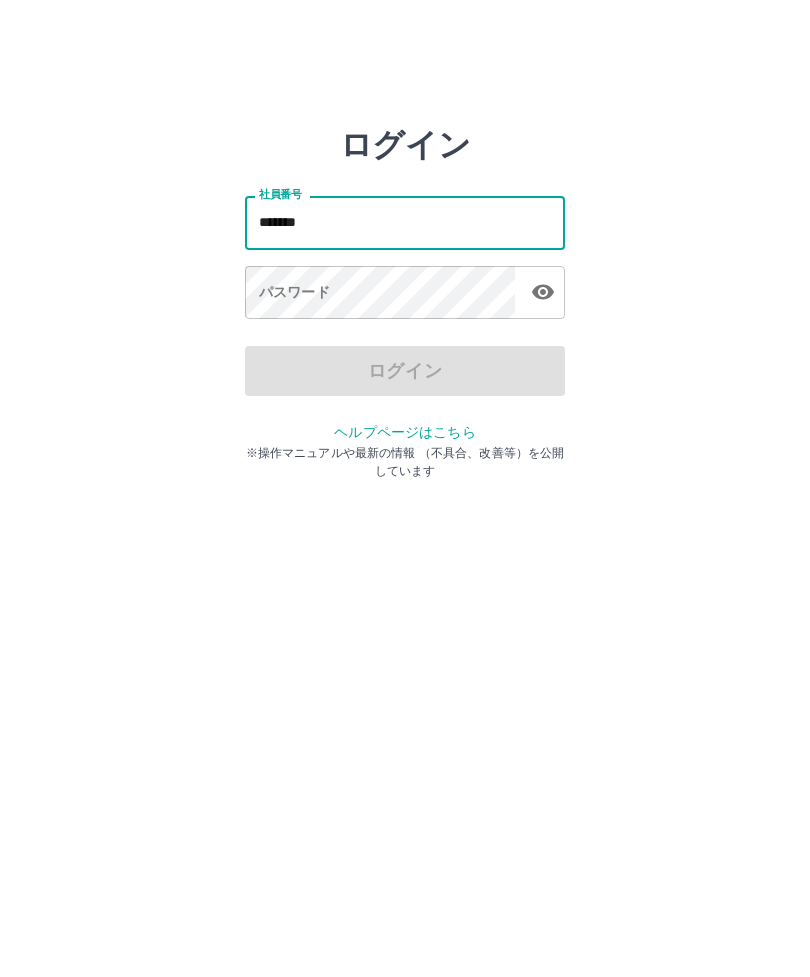 type on "*******" 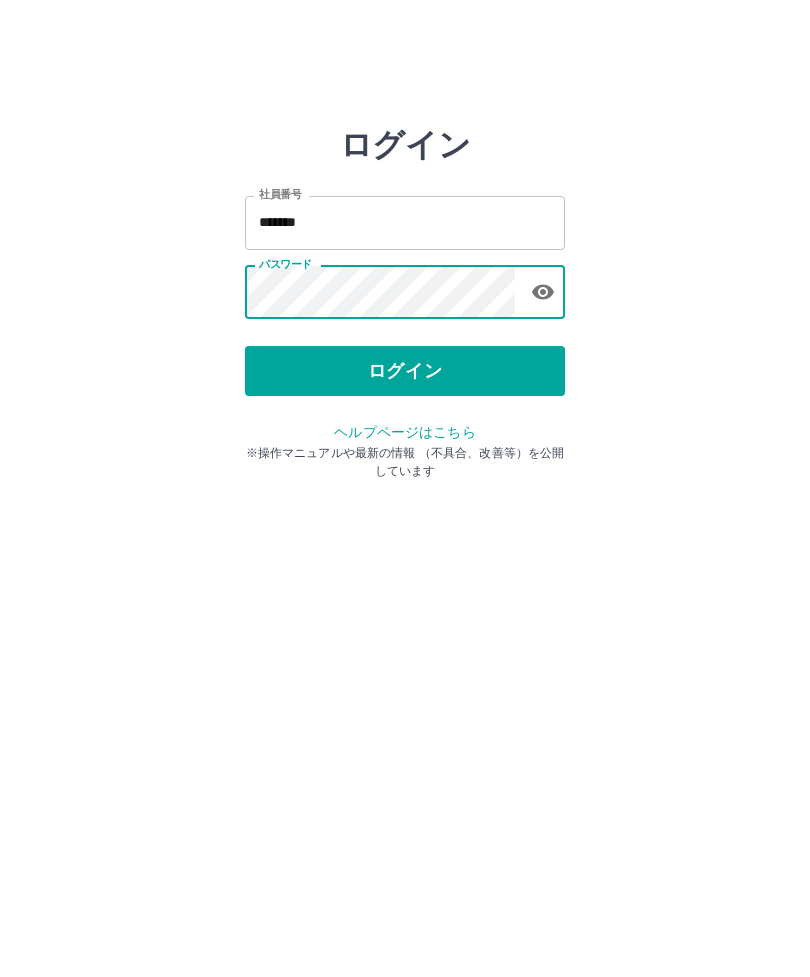 click on "ログイン" at bounding box center (405, 371) 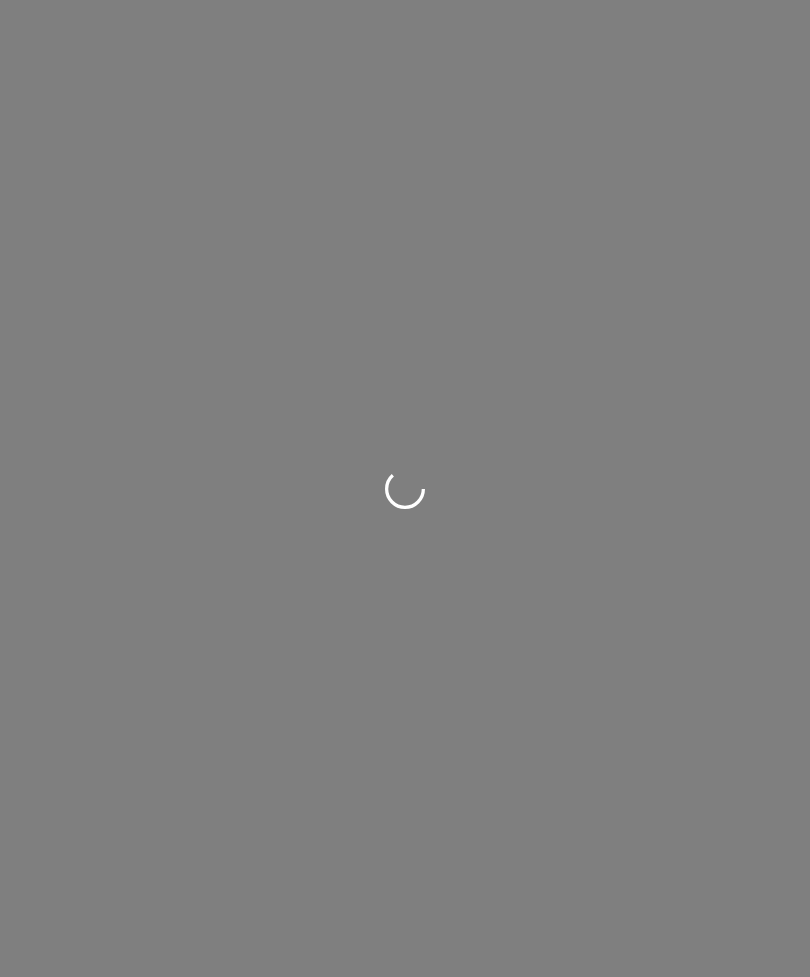 scroll, scrollTop: 0, scrollLeft: 0, axis: both 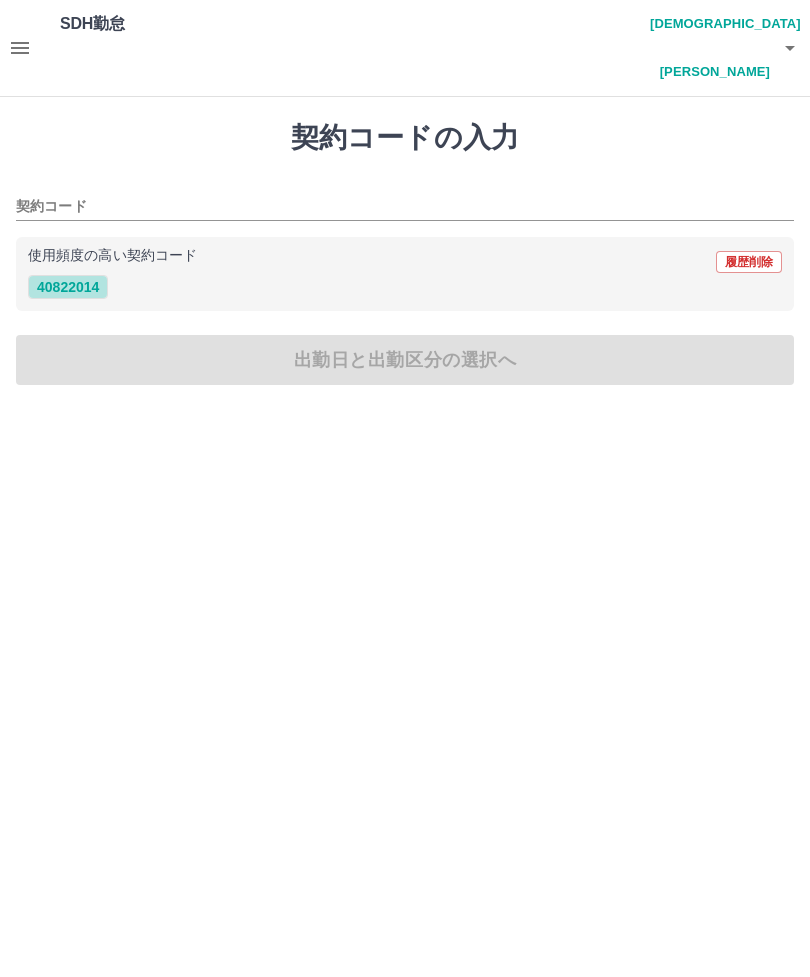 click on "40822014" at bounding box center (68, 287) 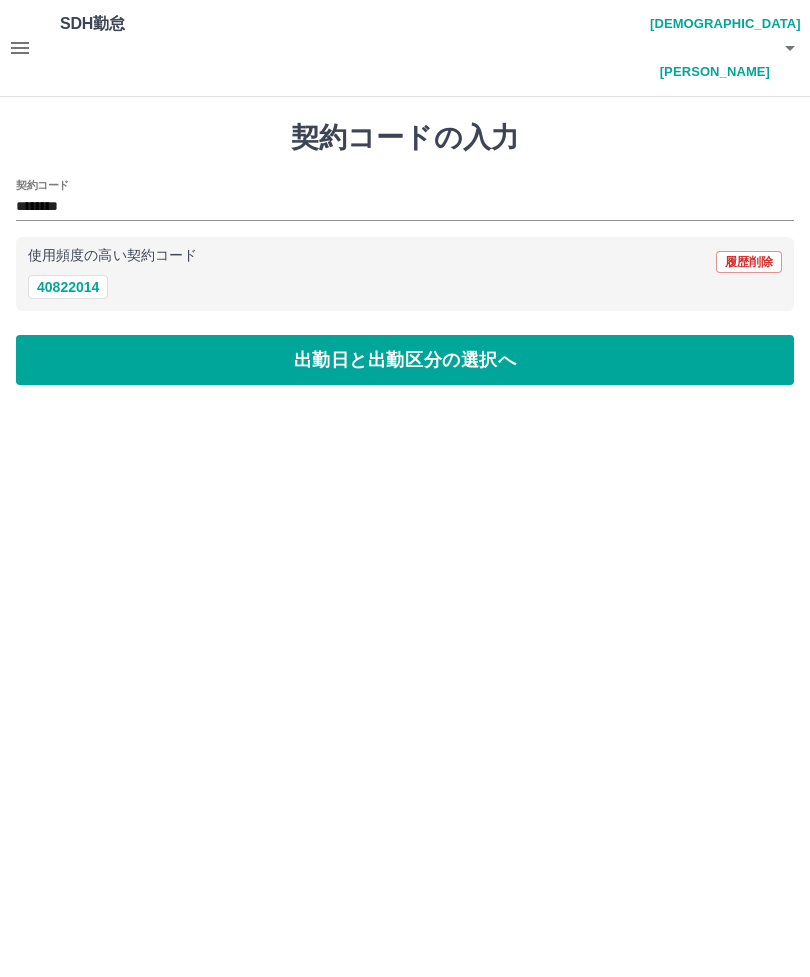 click on "出勤日と出勤区分の選択へ" at bounding box center (405, 360) 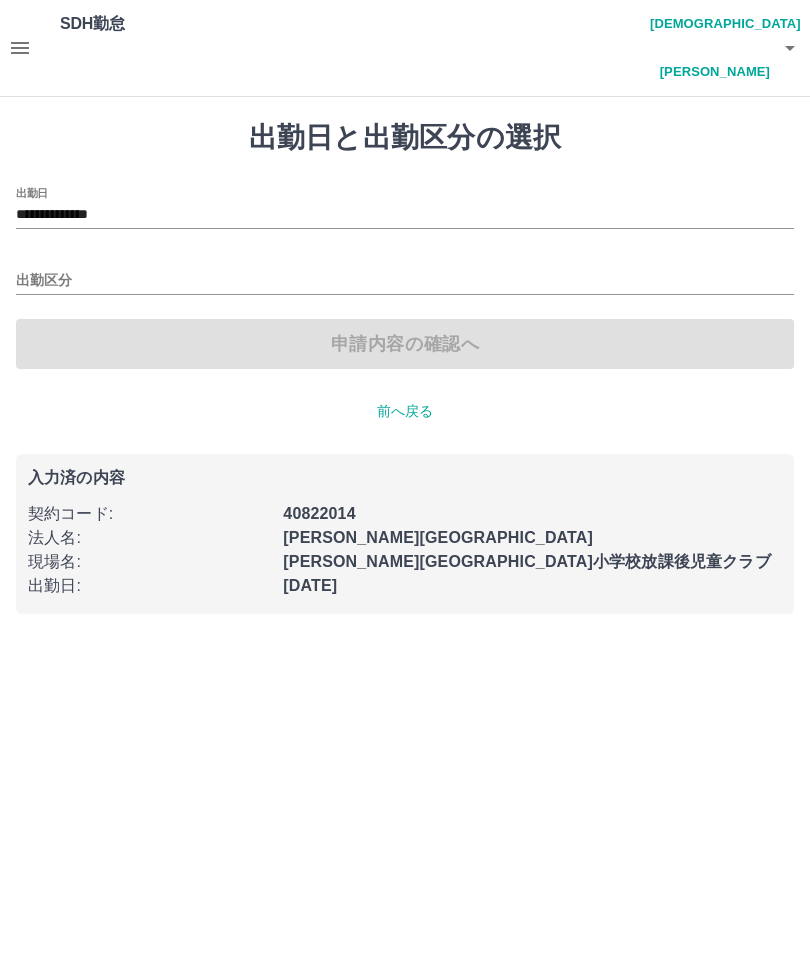 click on "出勤区分" at bounding box center (405, 281) 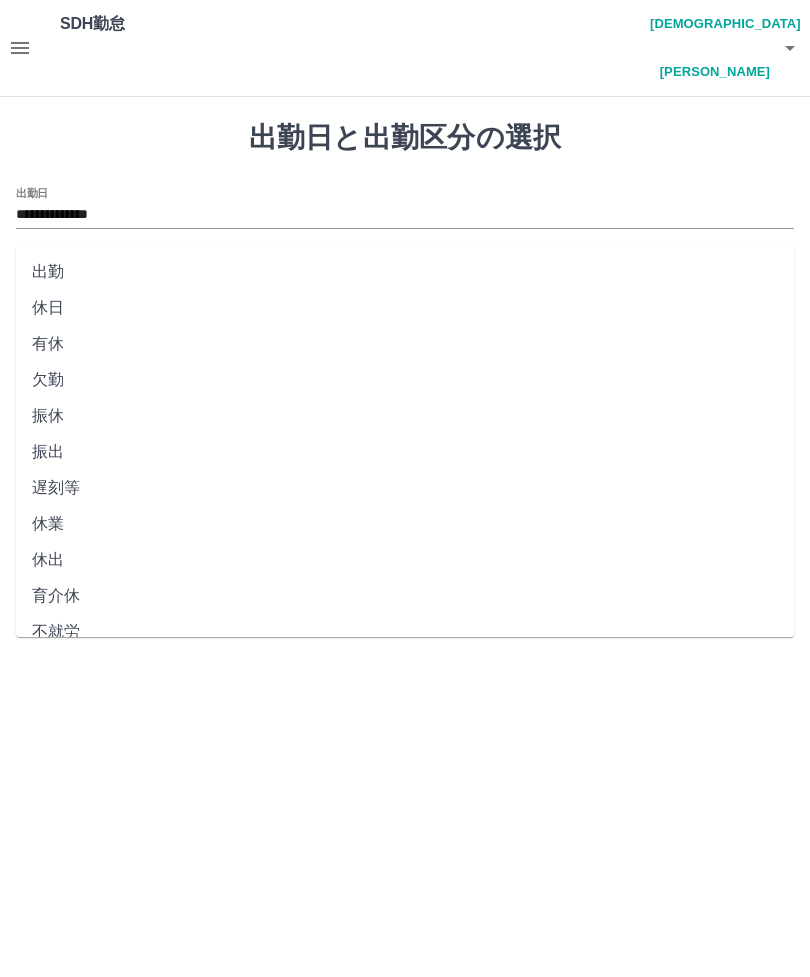 click on "出勤" at bounding box center [405, 272] 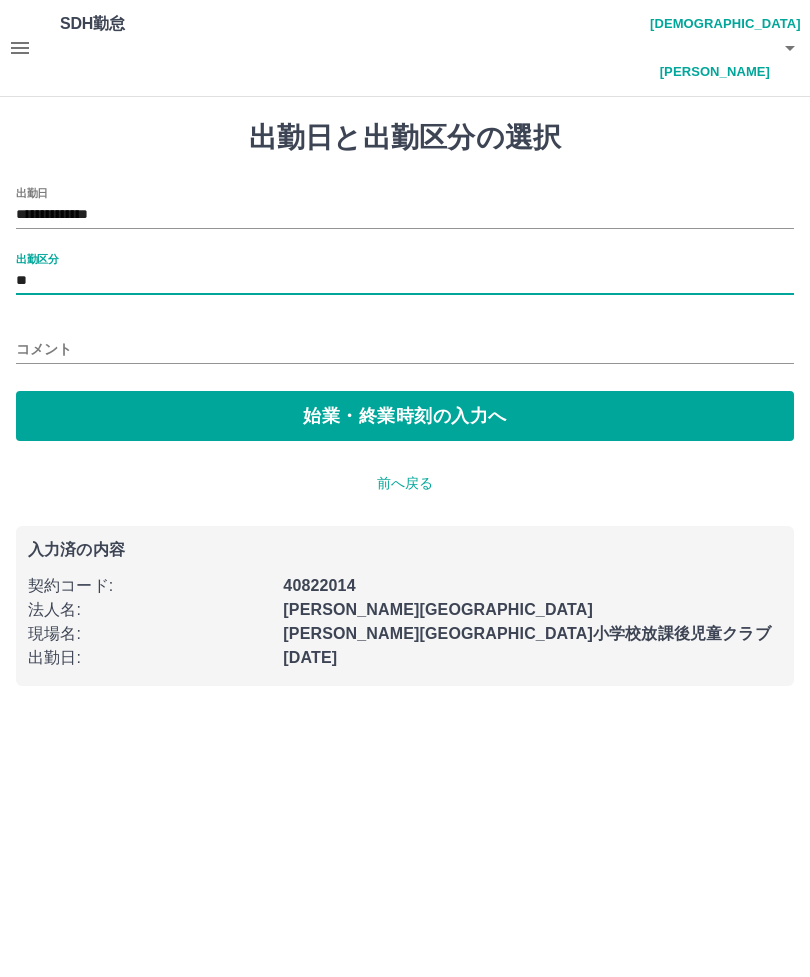 click on "始業・終業時刻の入力へ" at bounding box center [405, 416] 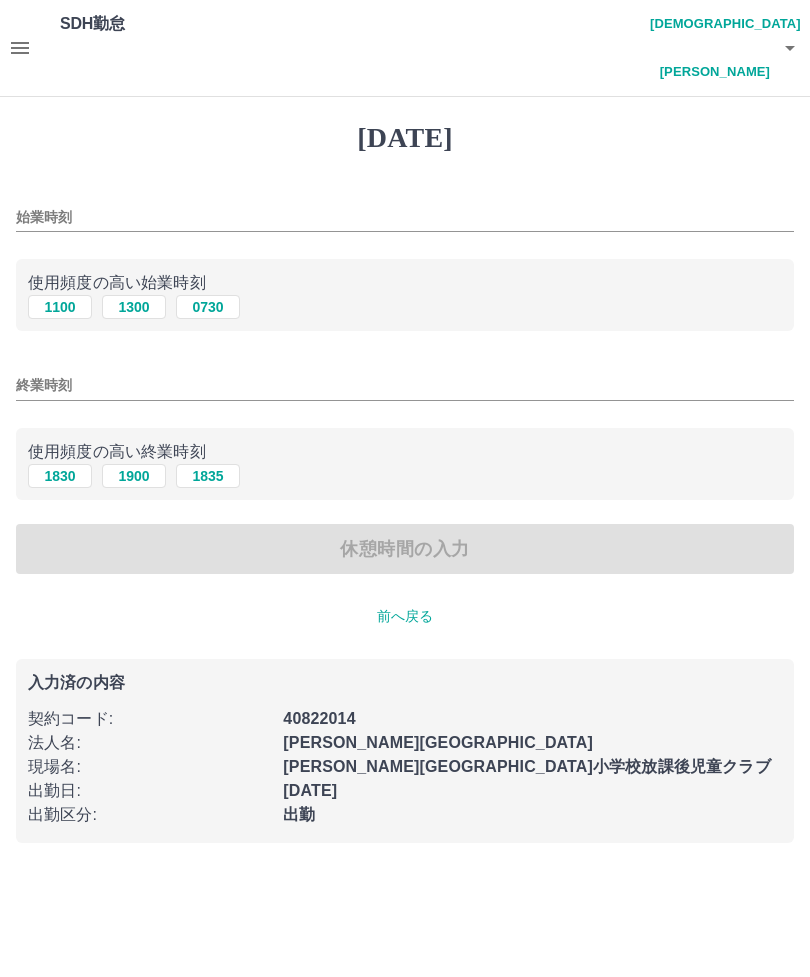 click on "1100" at bounding box center [60, 307] 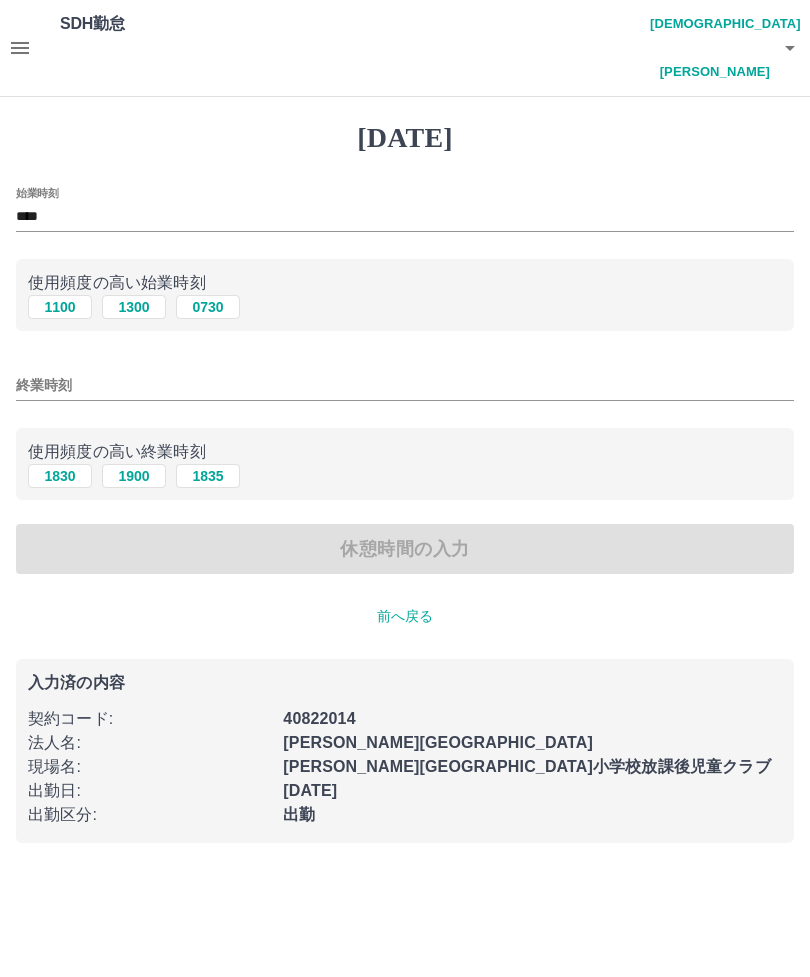 click on "1830 1900 1835" at bounding box center [405, 476] 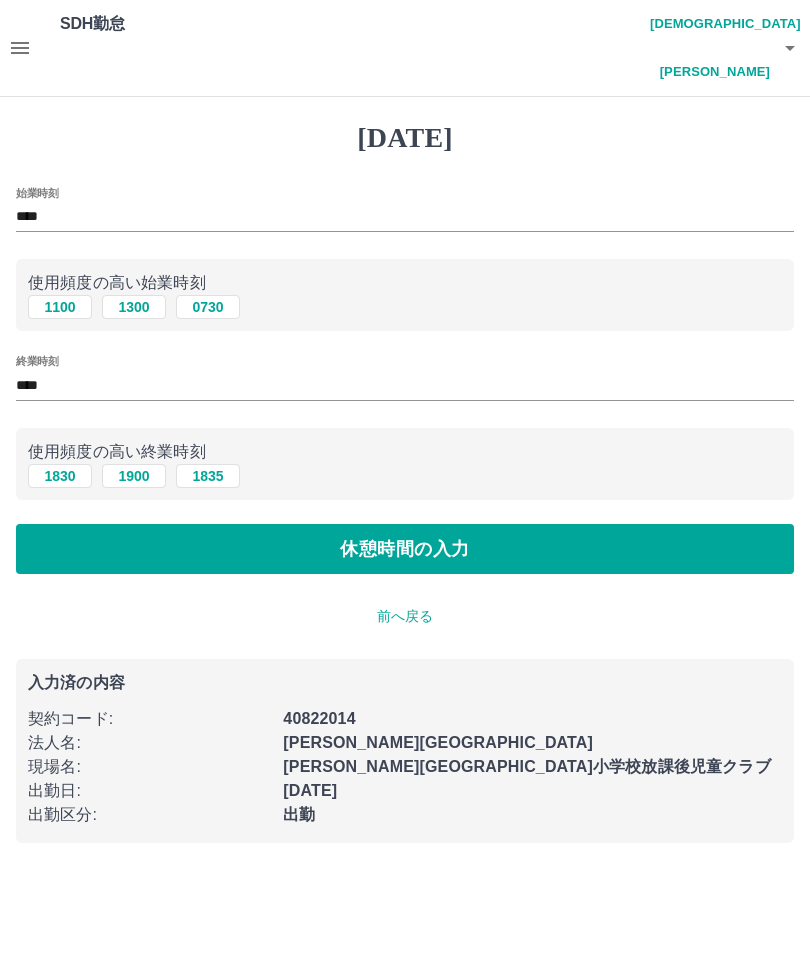 click on "休憩時間の入力" at bounding box center (405, 549) 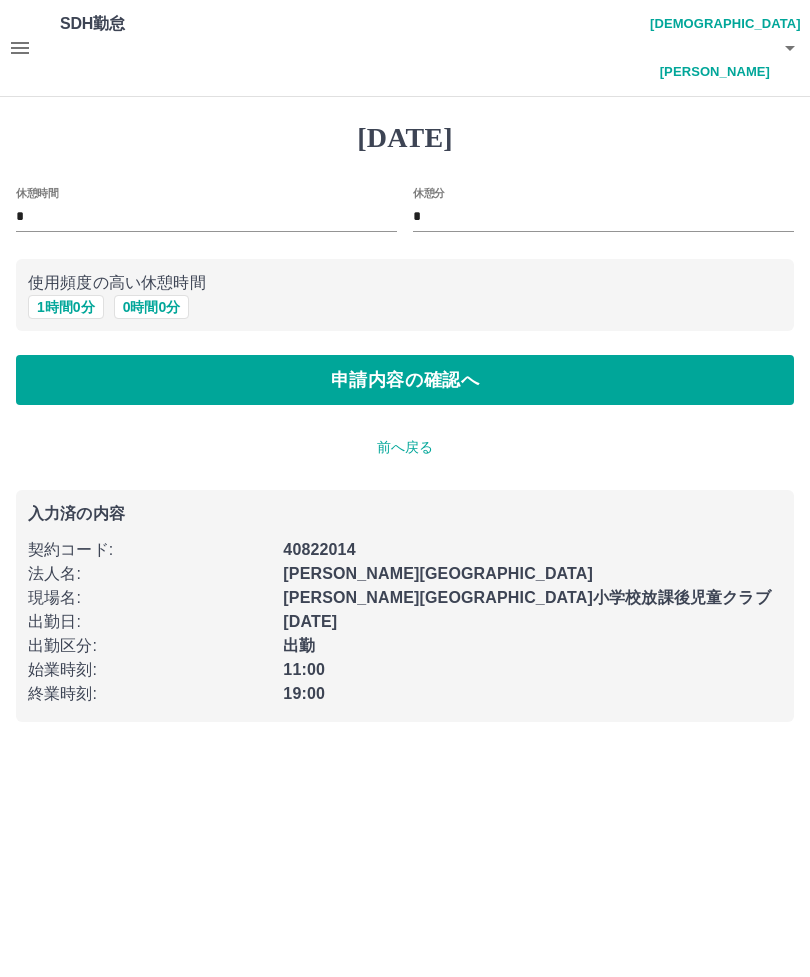 click on "1 時間 0 分" at bounding box center [66, 307] 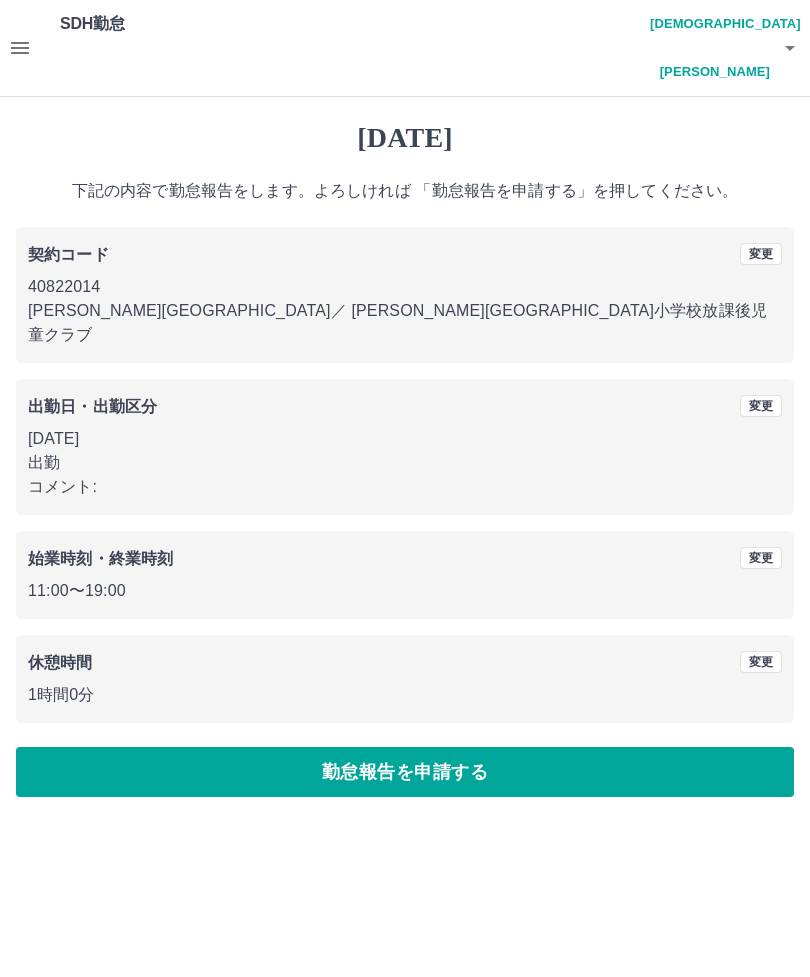 click on "勤怠報告を申請する" at bounding box center [405, 772] 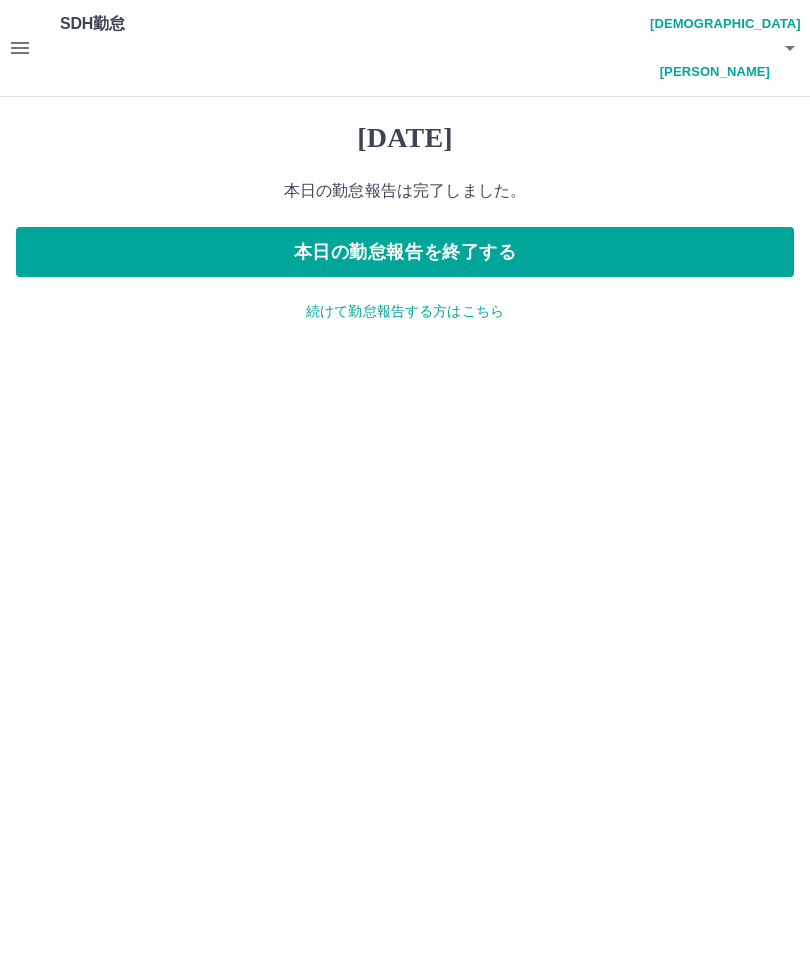click on "本日の勤怠報告を終了する" at bounding box center (405, 252) 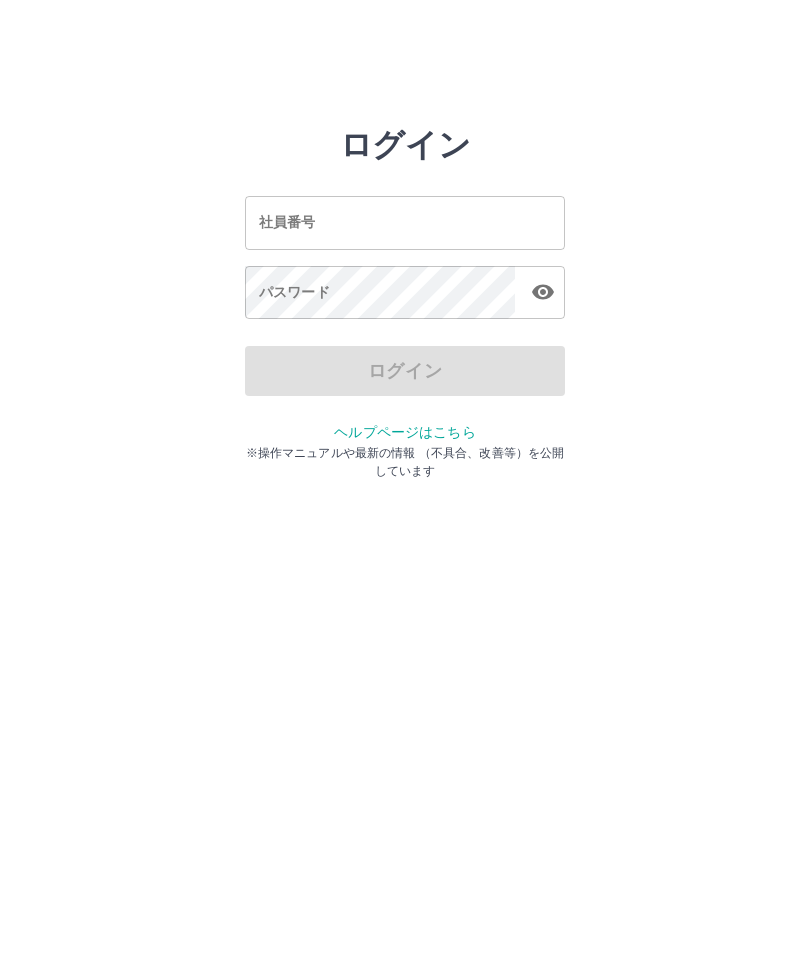scroll, scrollTop: 0, scrollLeft: 0, axis: both 